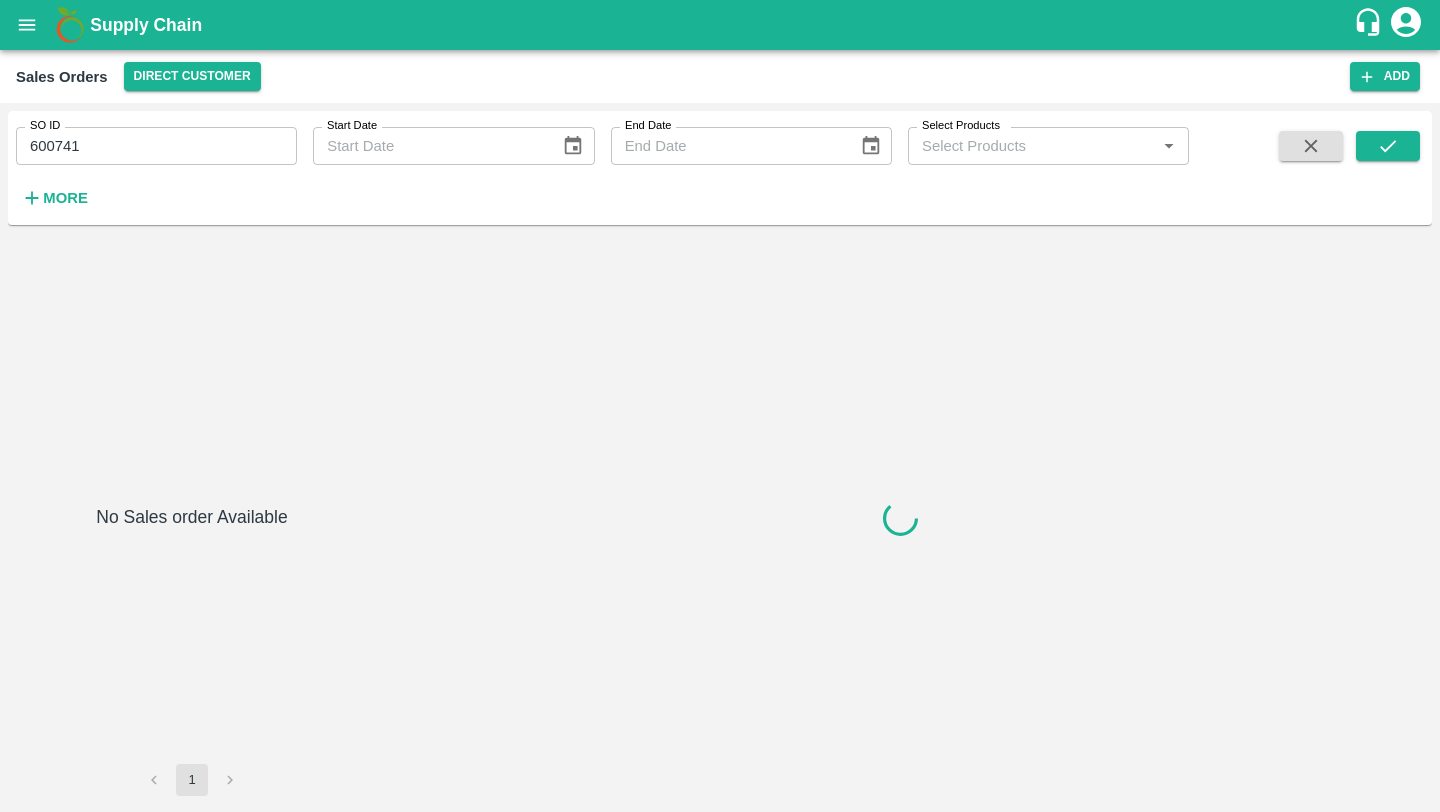 scroll, scrollTop: 0, scrollLeft: 0, axis: both 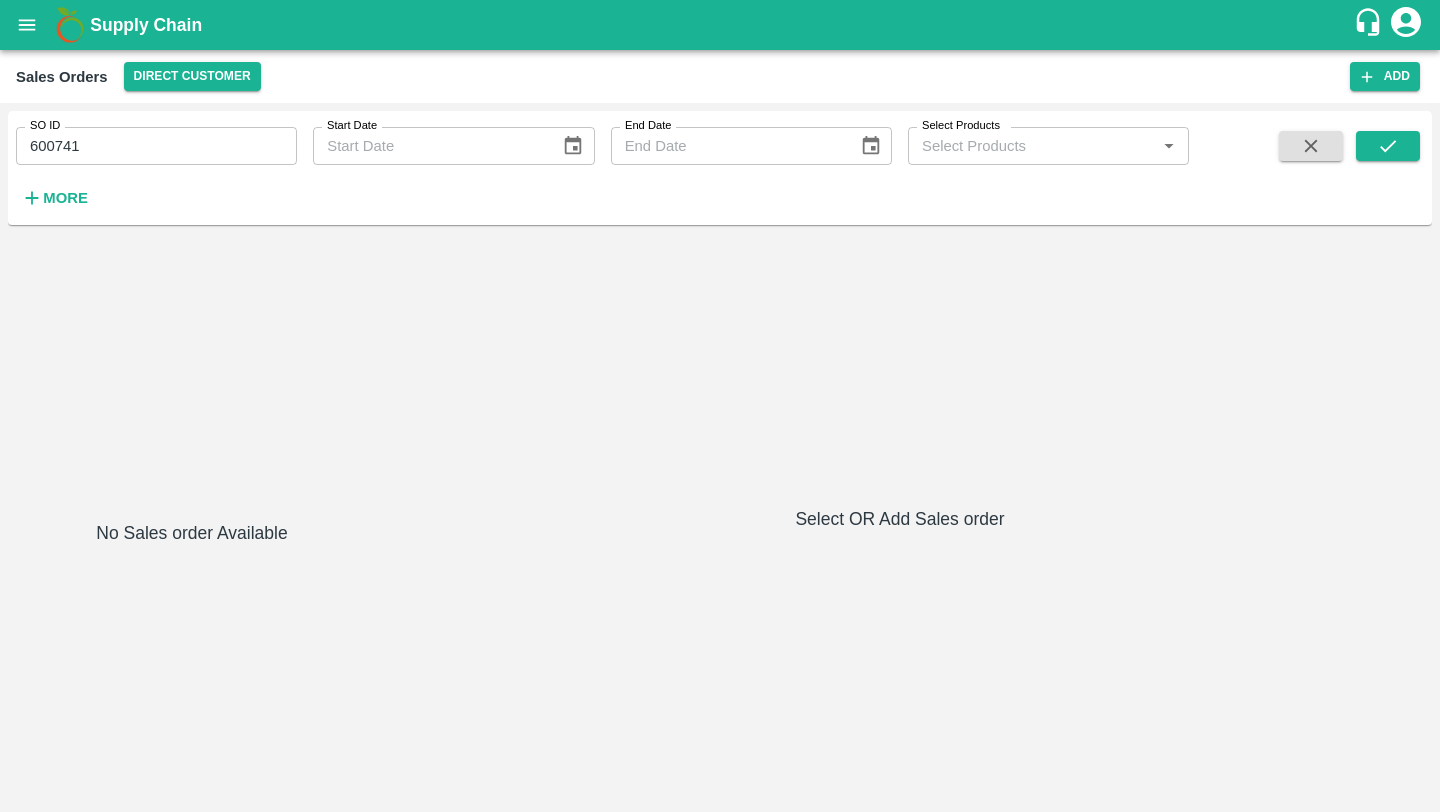 click 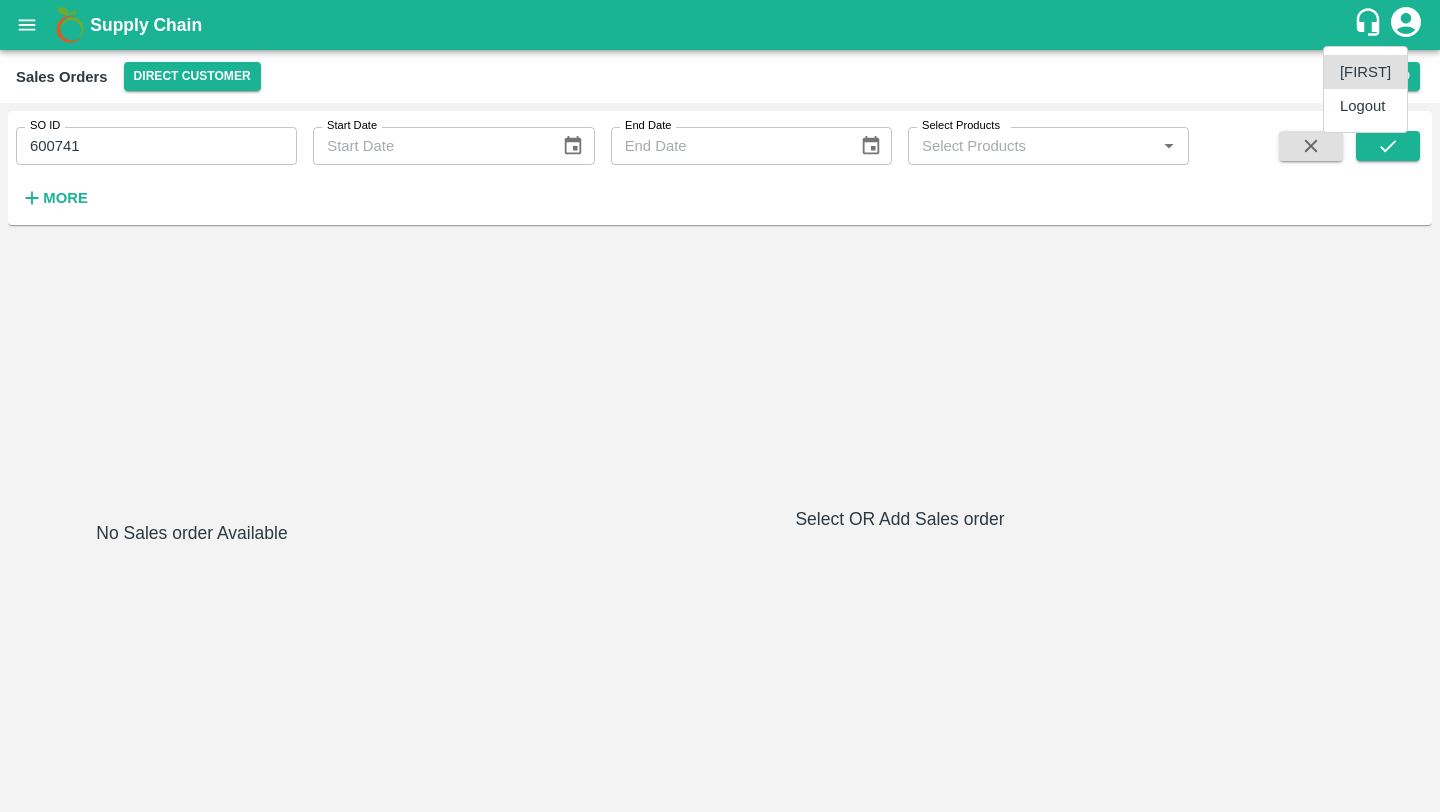 click on "Logout" at bounding box center [1365, 106] 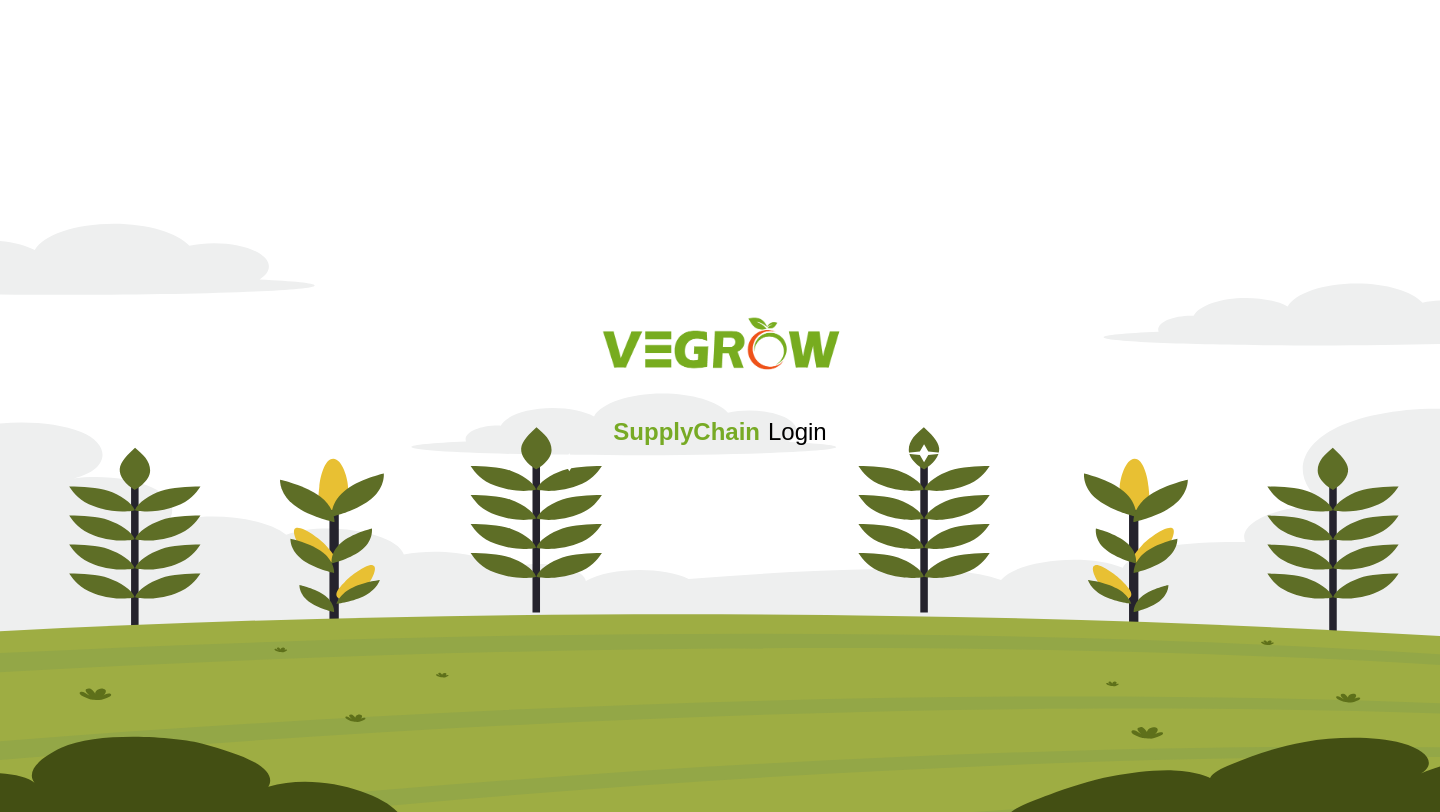 click on "SupplyChain Login" at bounding box center (720, 405) 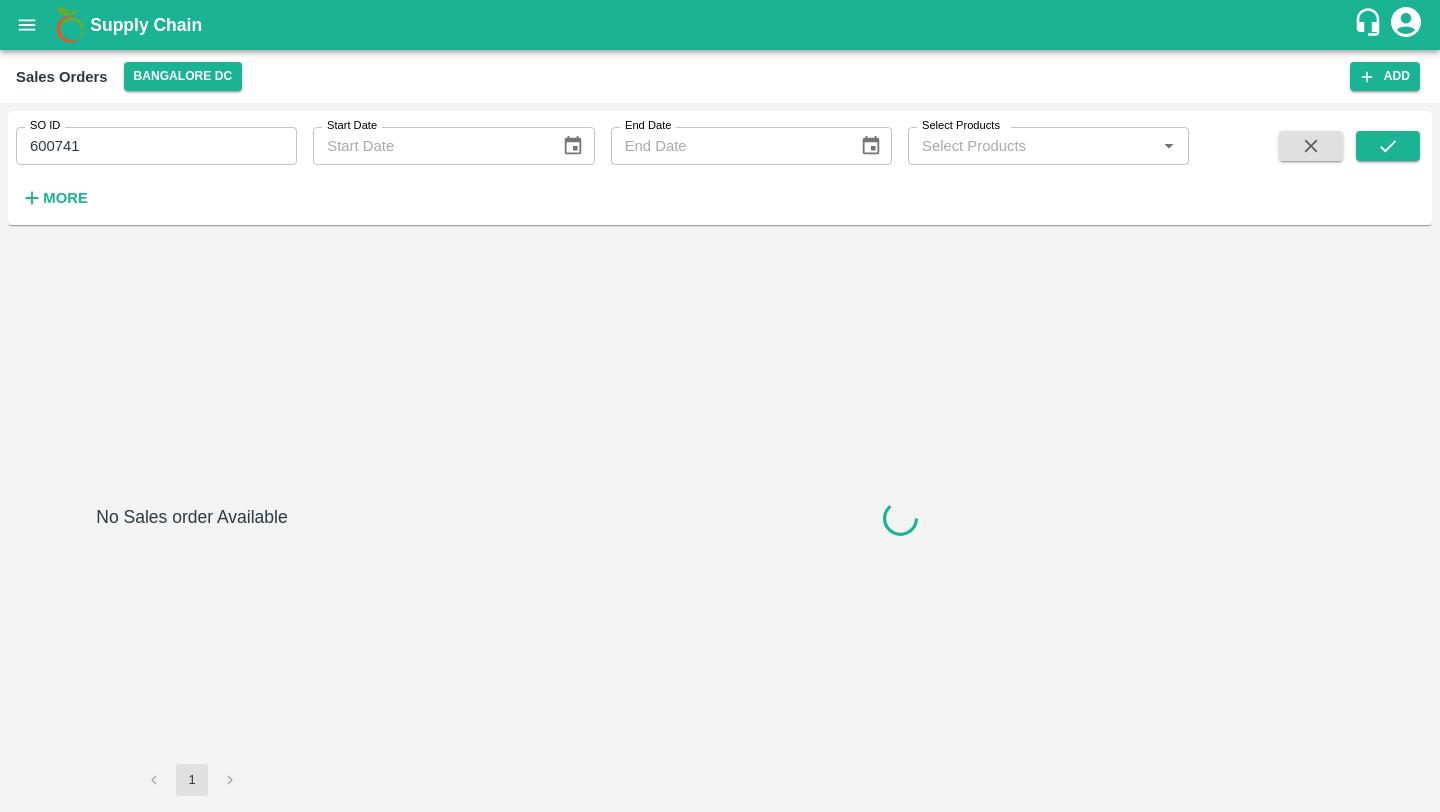 scroll, scrollTop: 0, scrollLeft: 0, axis: both 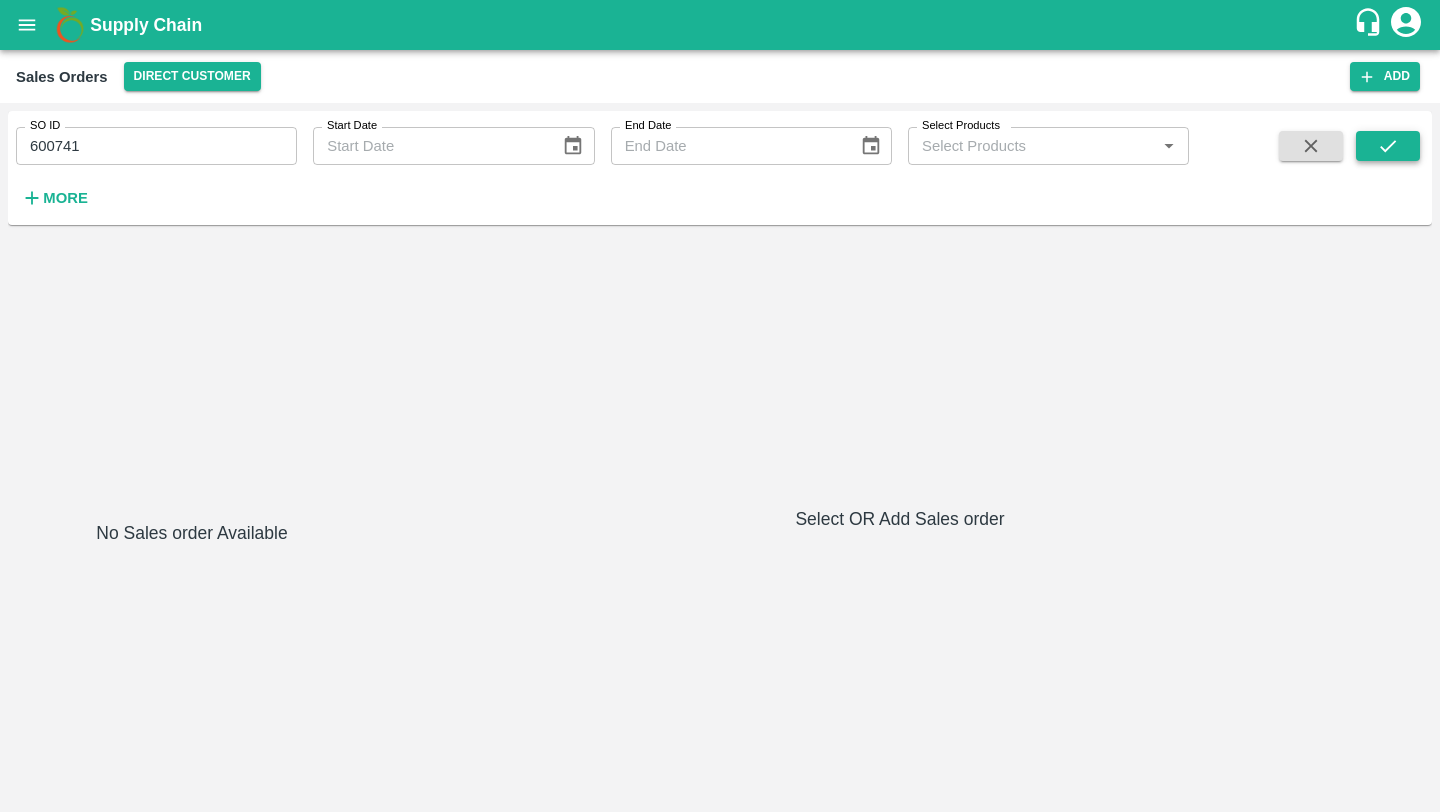 click at bounding box center (1388, 146) 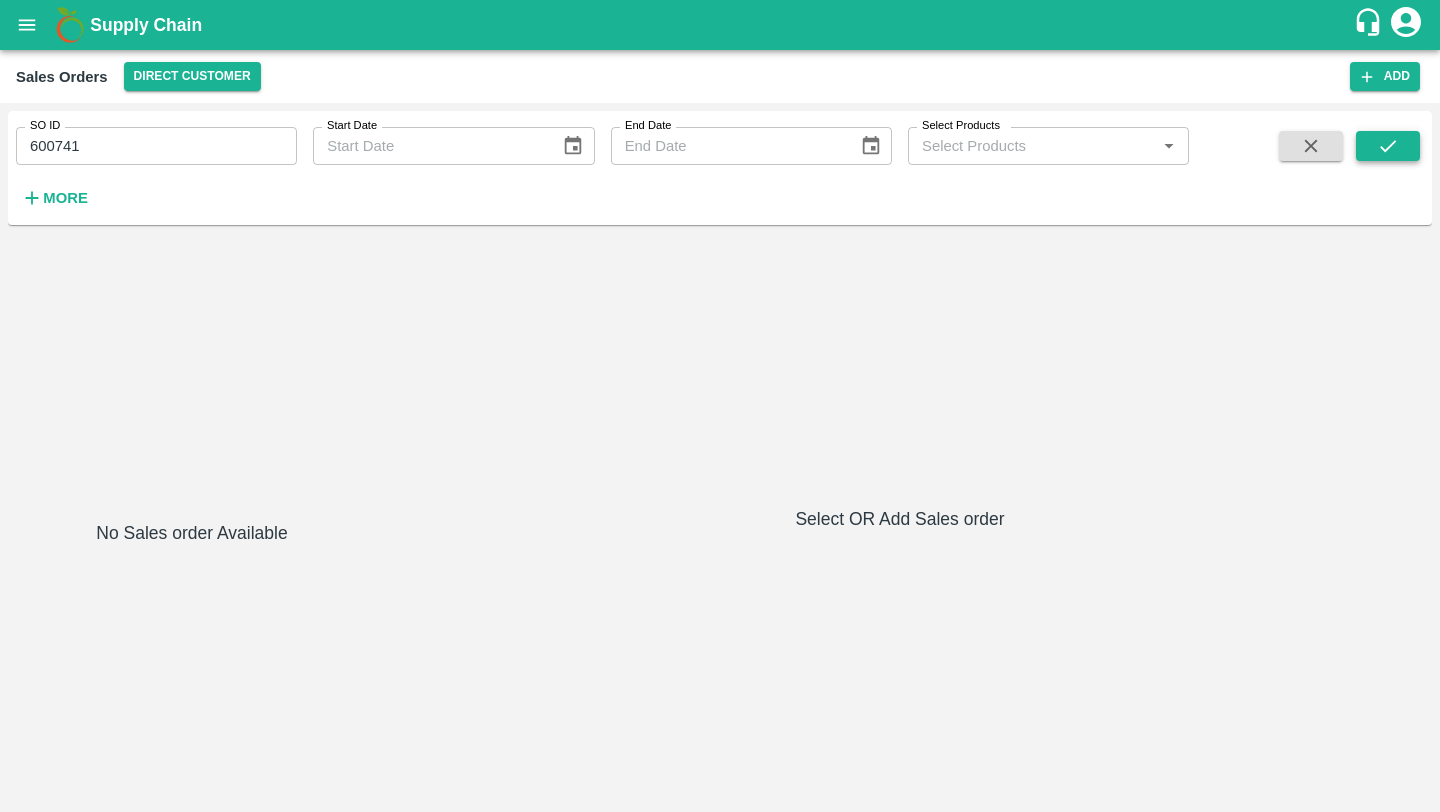 click 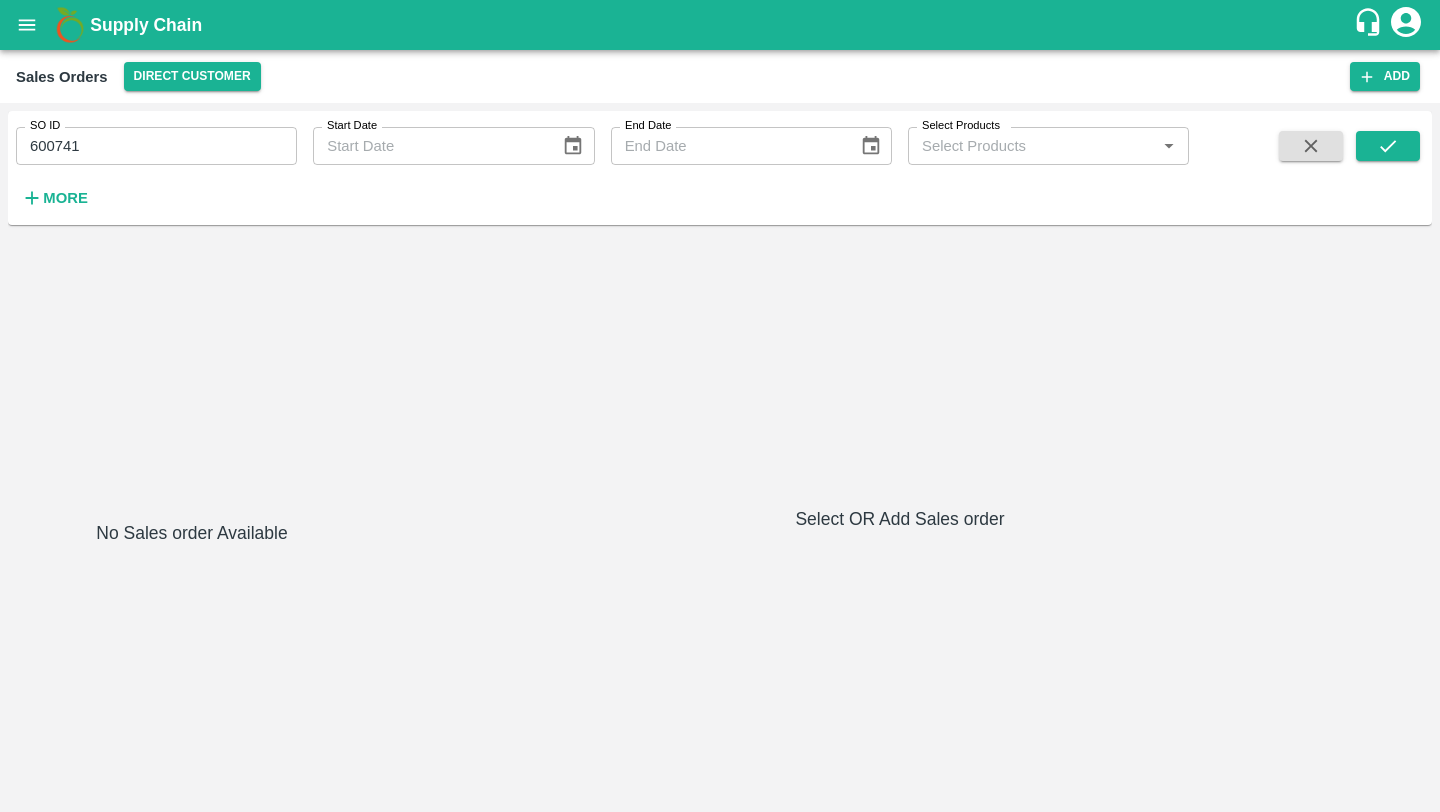 click on "600741" at bounding box center (156, 146) 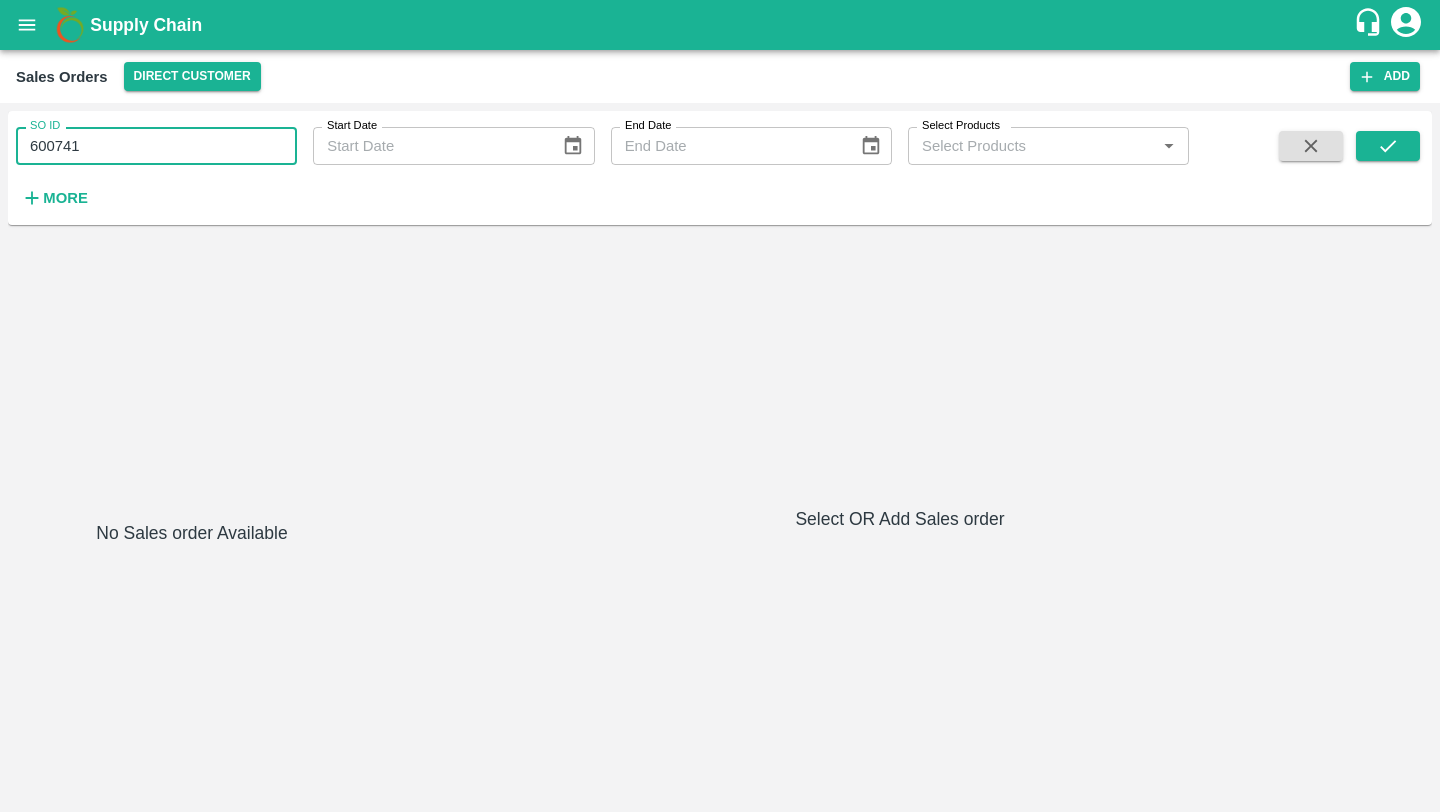 type on "600741" 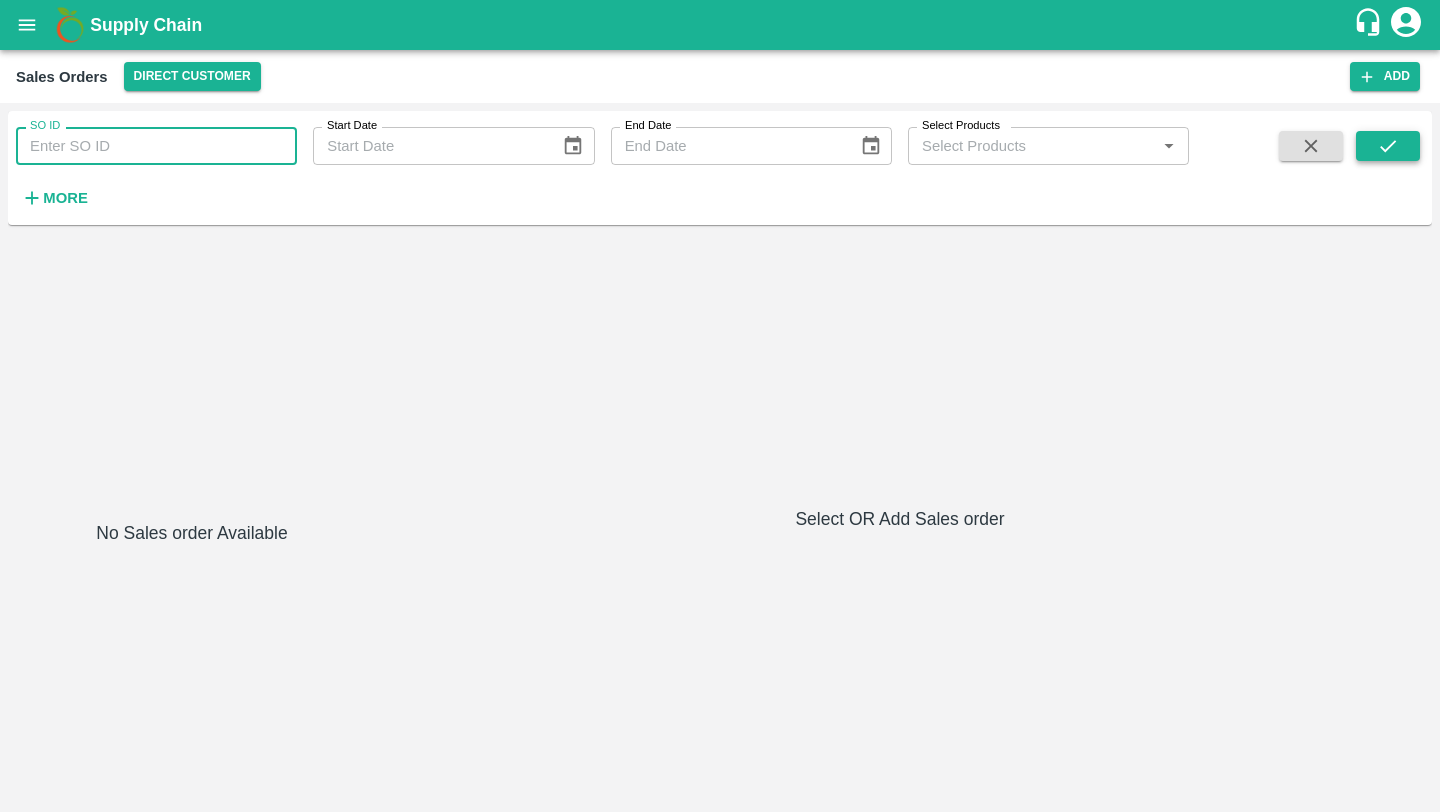 click 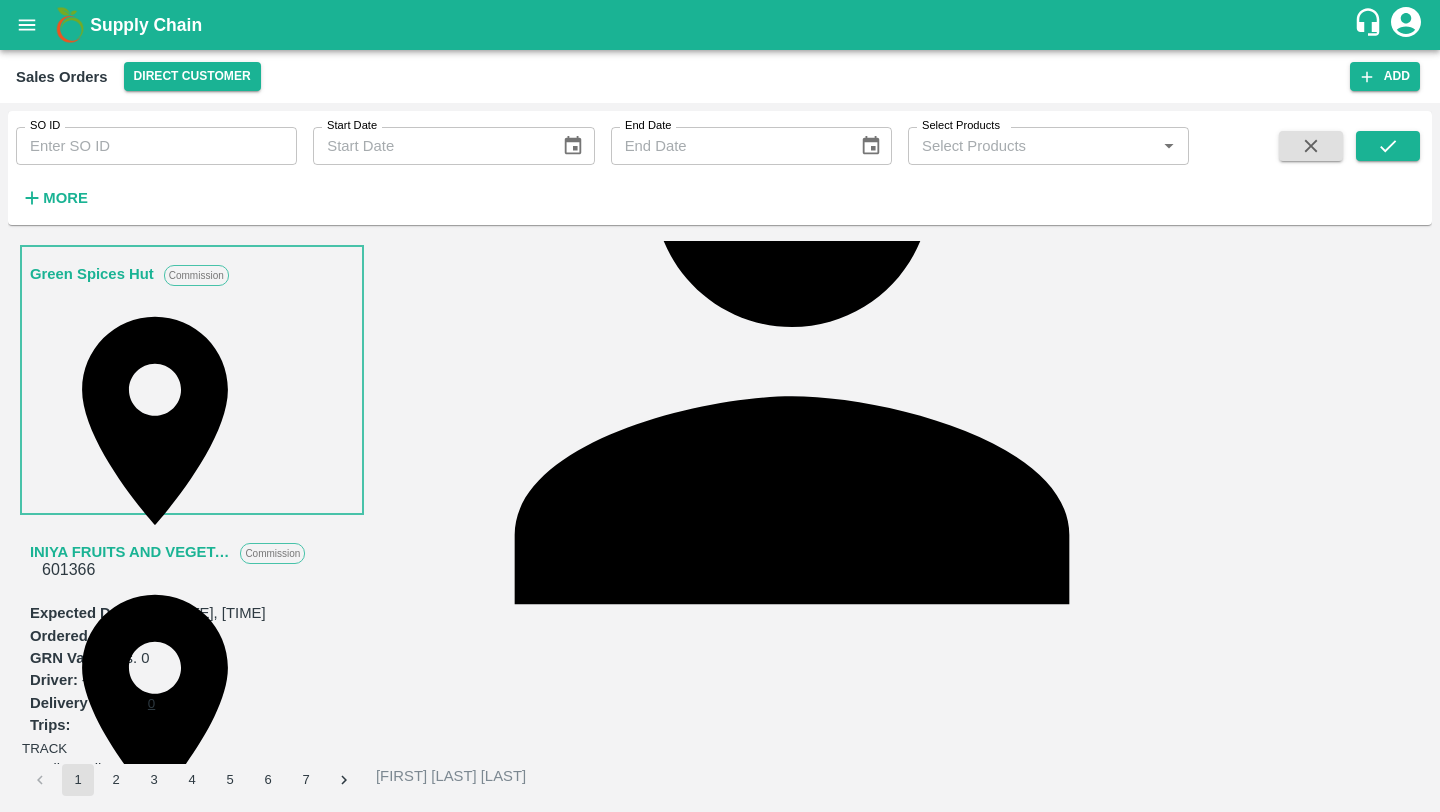 scroll, scrollTop: 489, scrollLeft: 0, axis: vertical 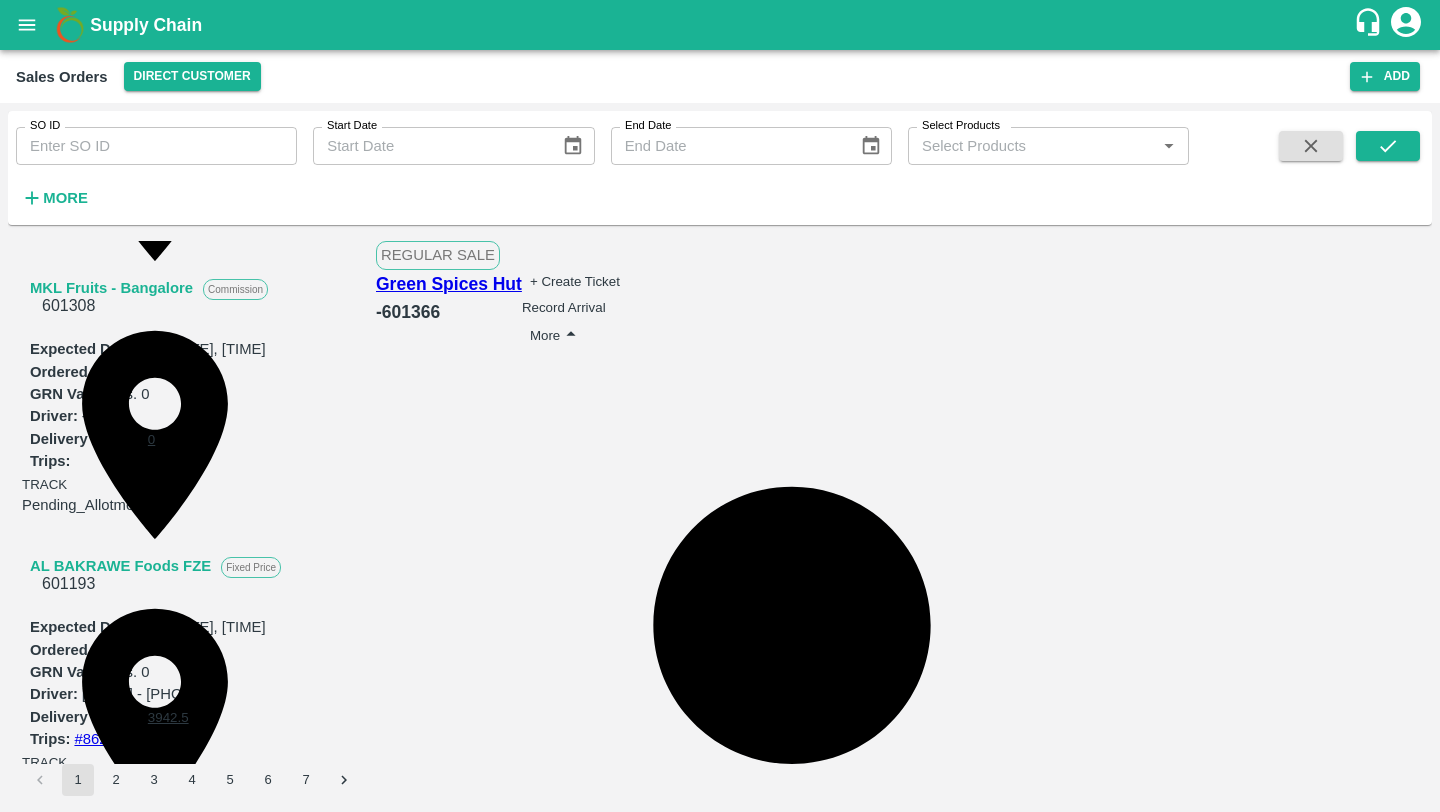 click on "AL BAKRAWE Foods FZE" at bounding box center (120, 566) 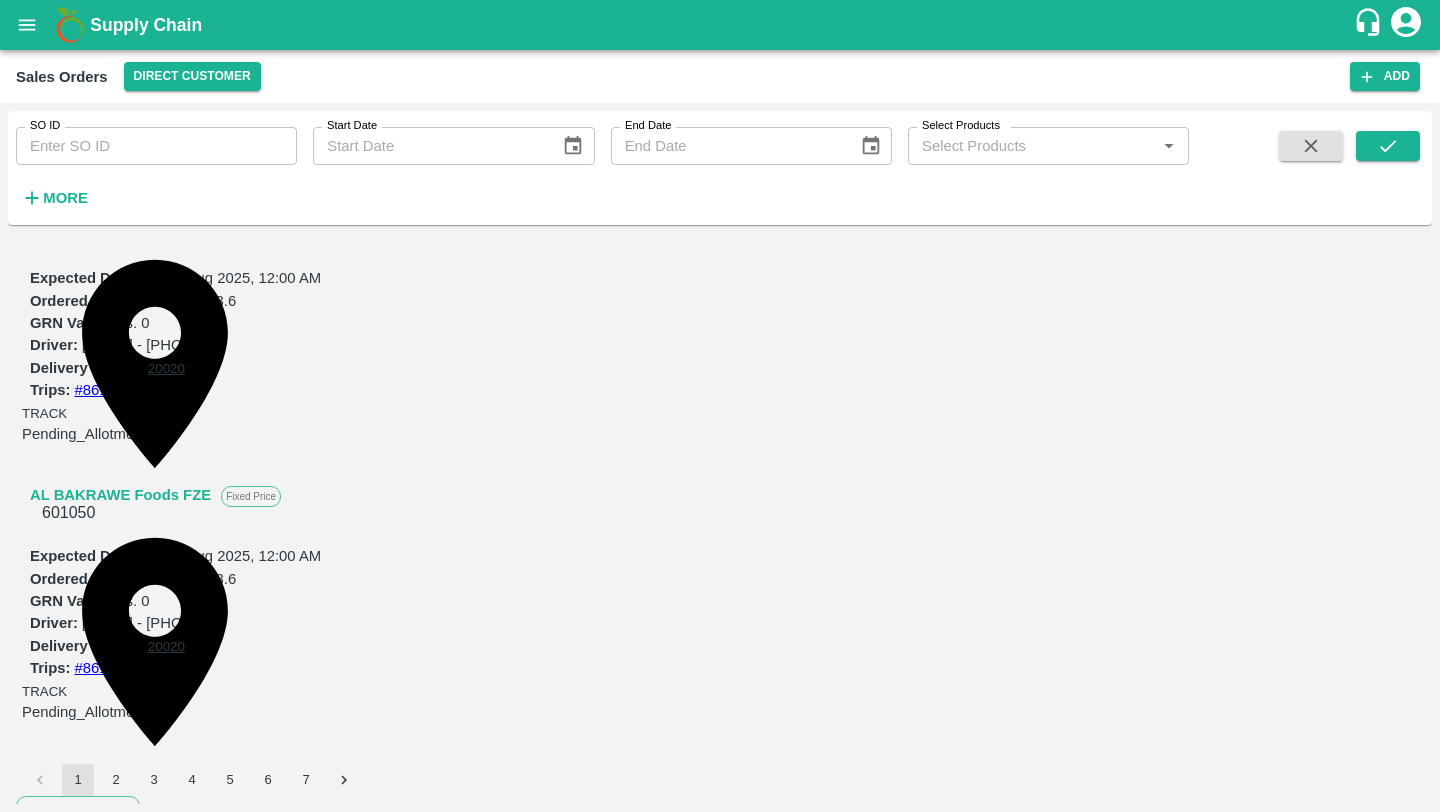 scroll, scrollTop: 2738, scrollLeft: 0, axis: vertical 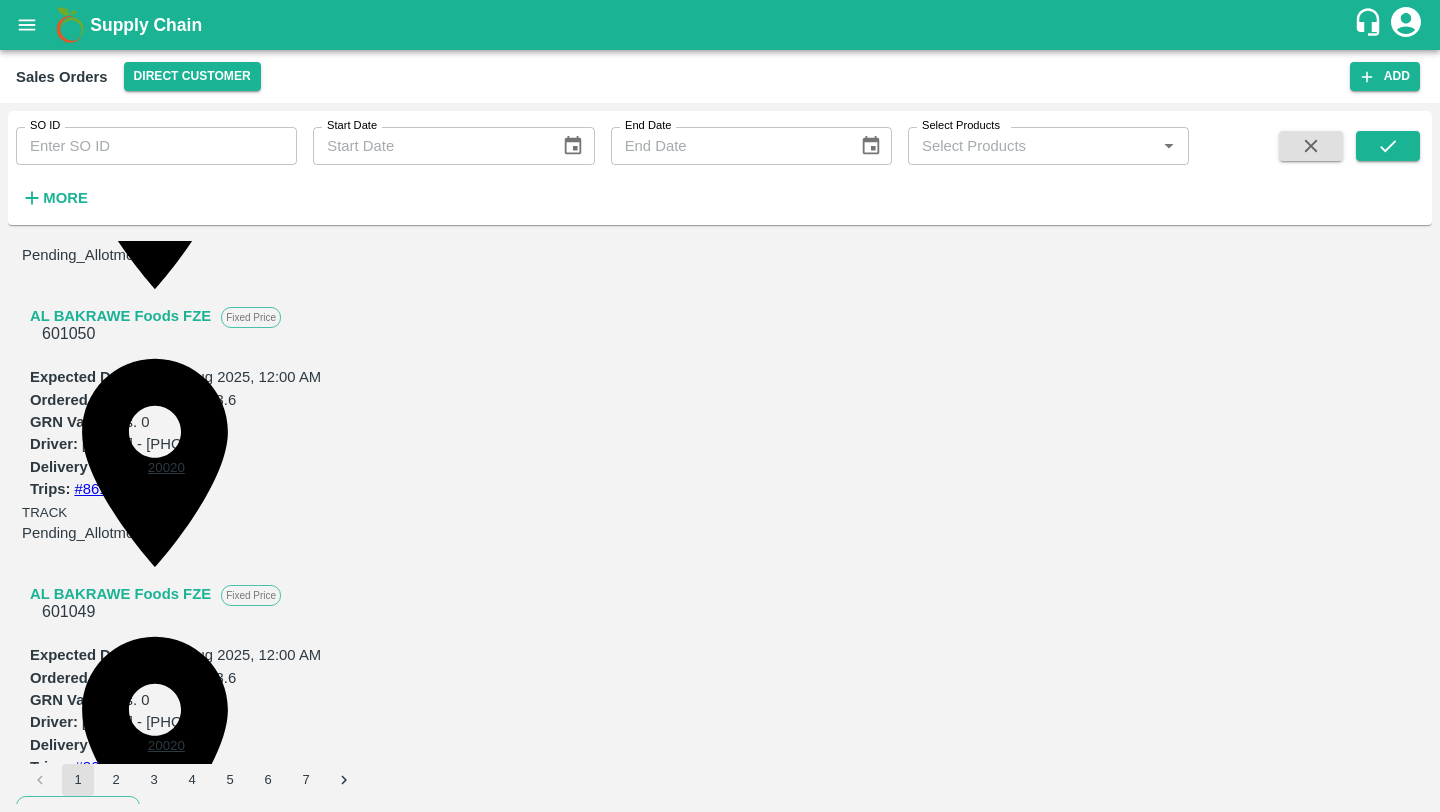 click on "4" at bounding box center [192, 780] 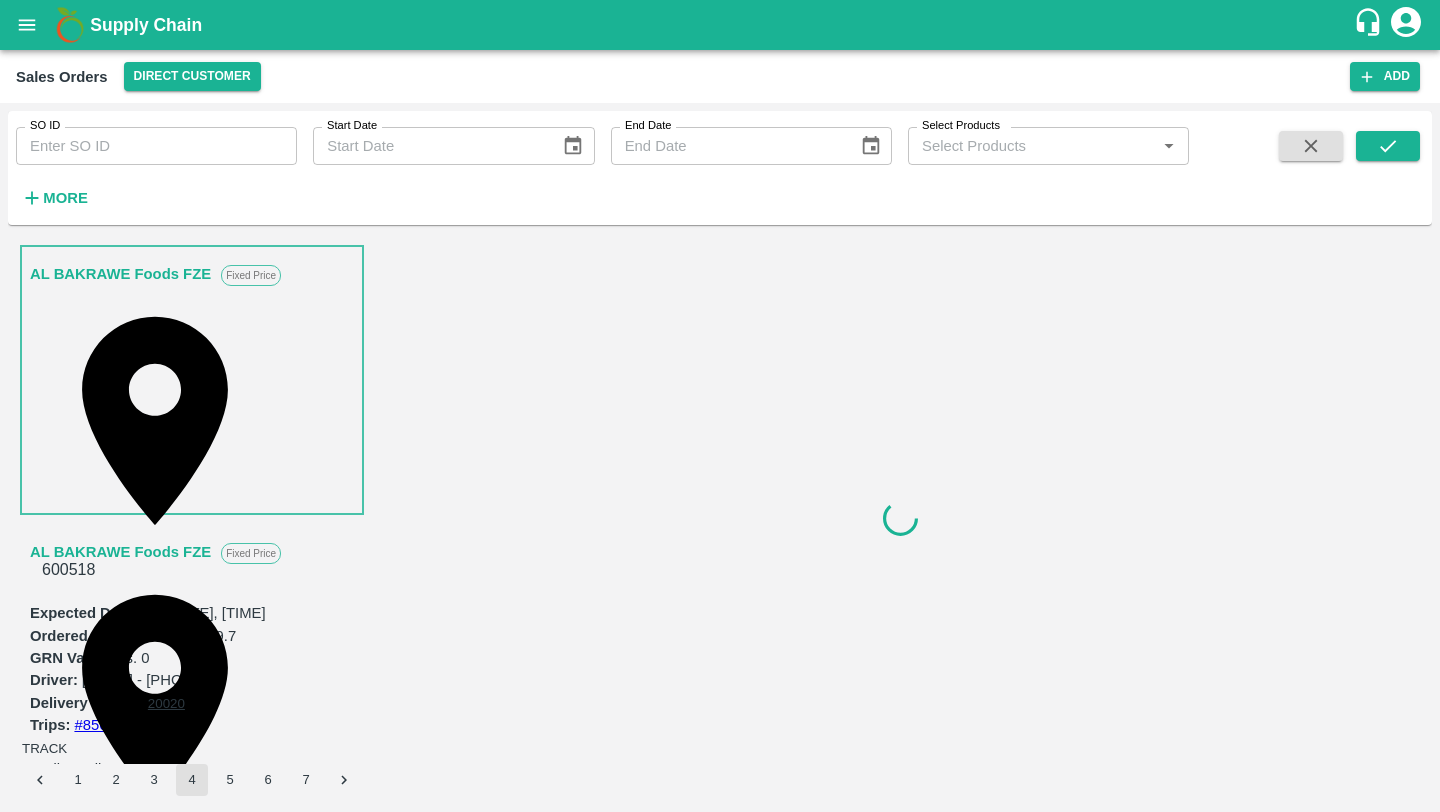 scroll, scrollTop: 6, scrollLeft: 0, axis: vertical 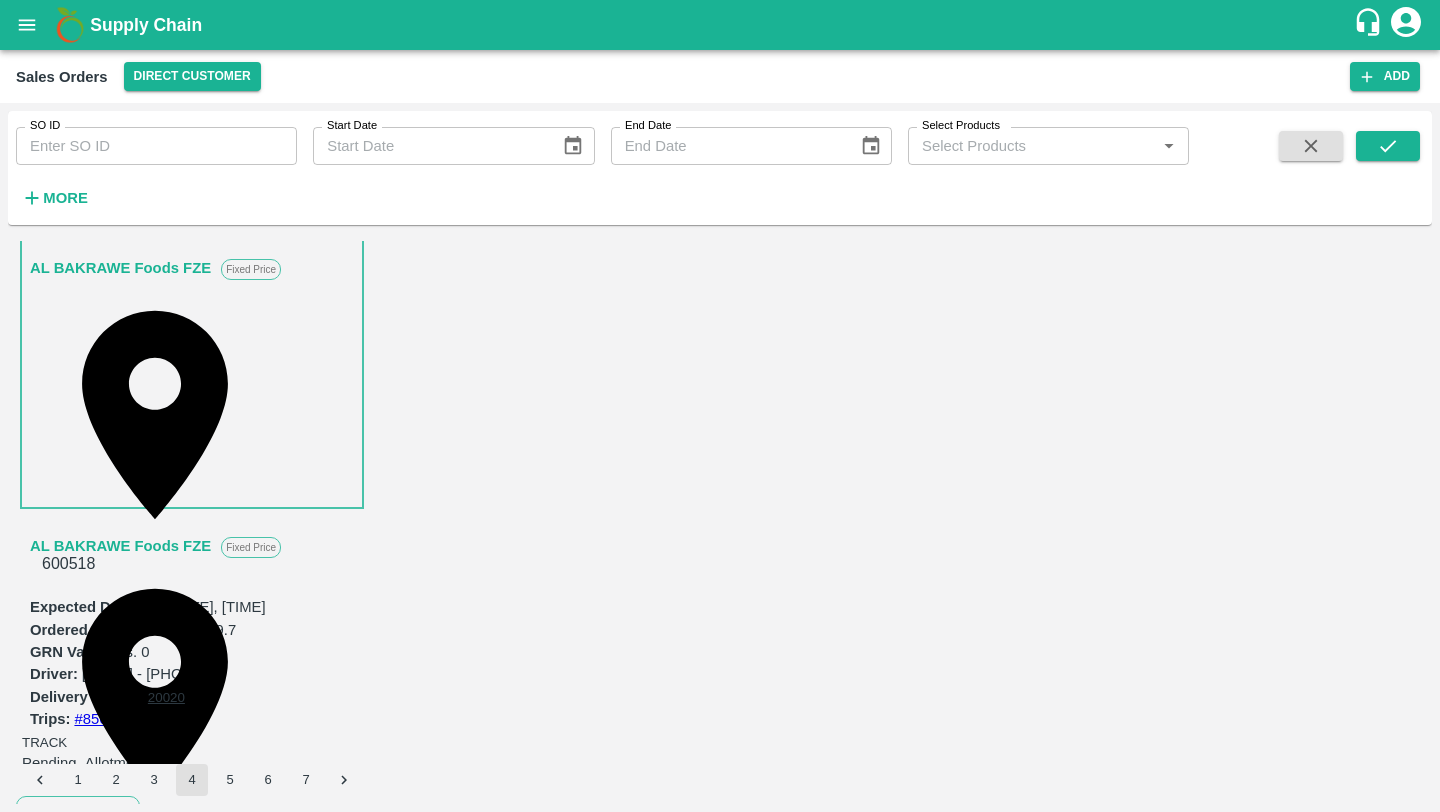 click on "3" at bounding box center [154, 780] 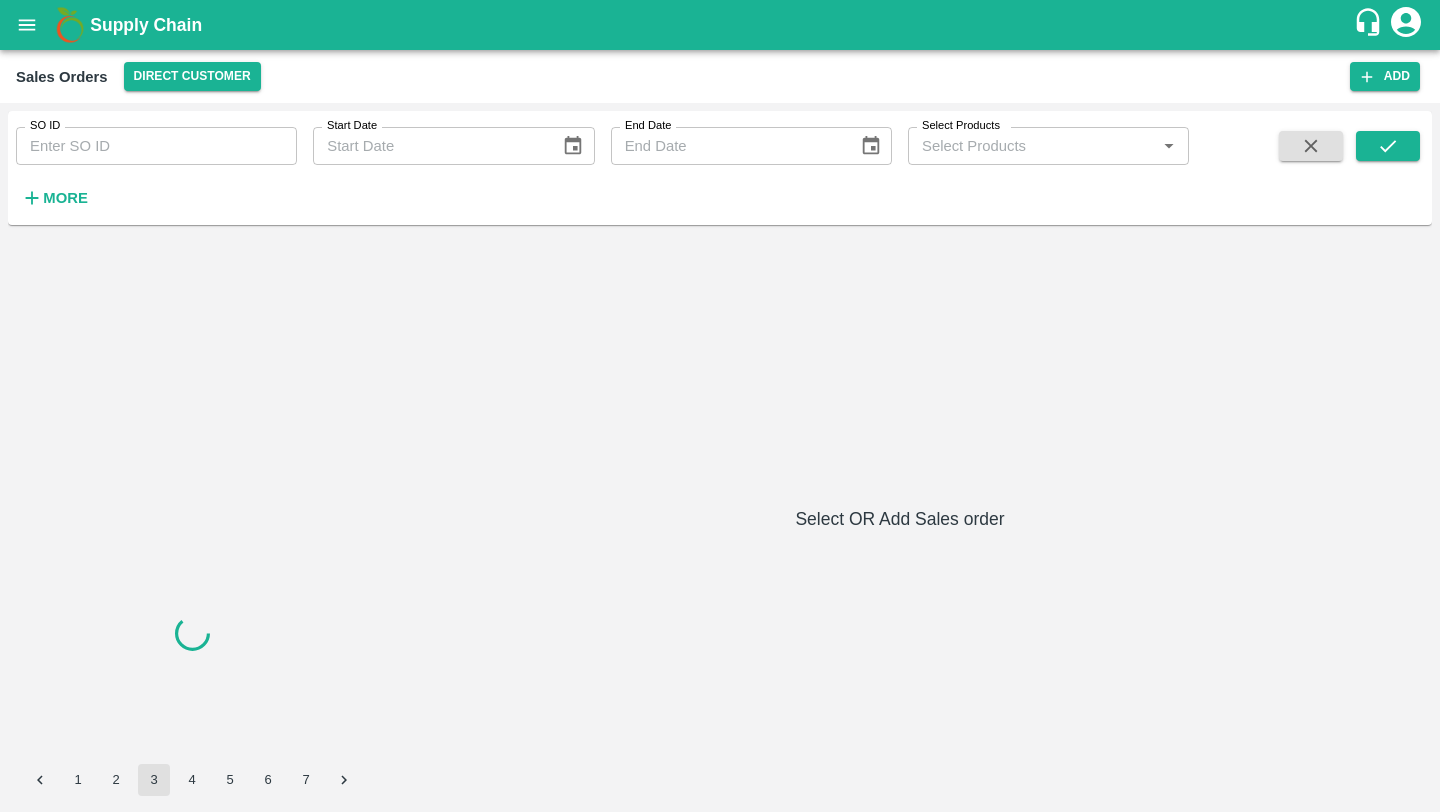 scroll, scrollTop: 0, scrollLeft: 0, axis: both 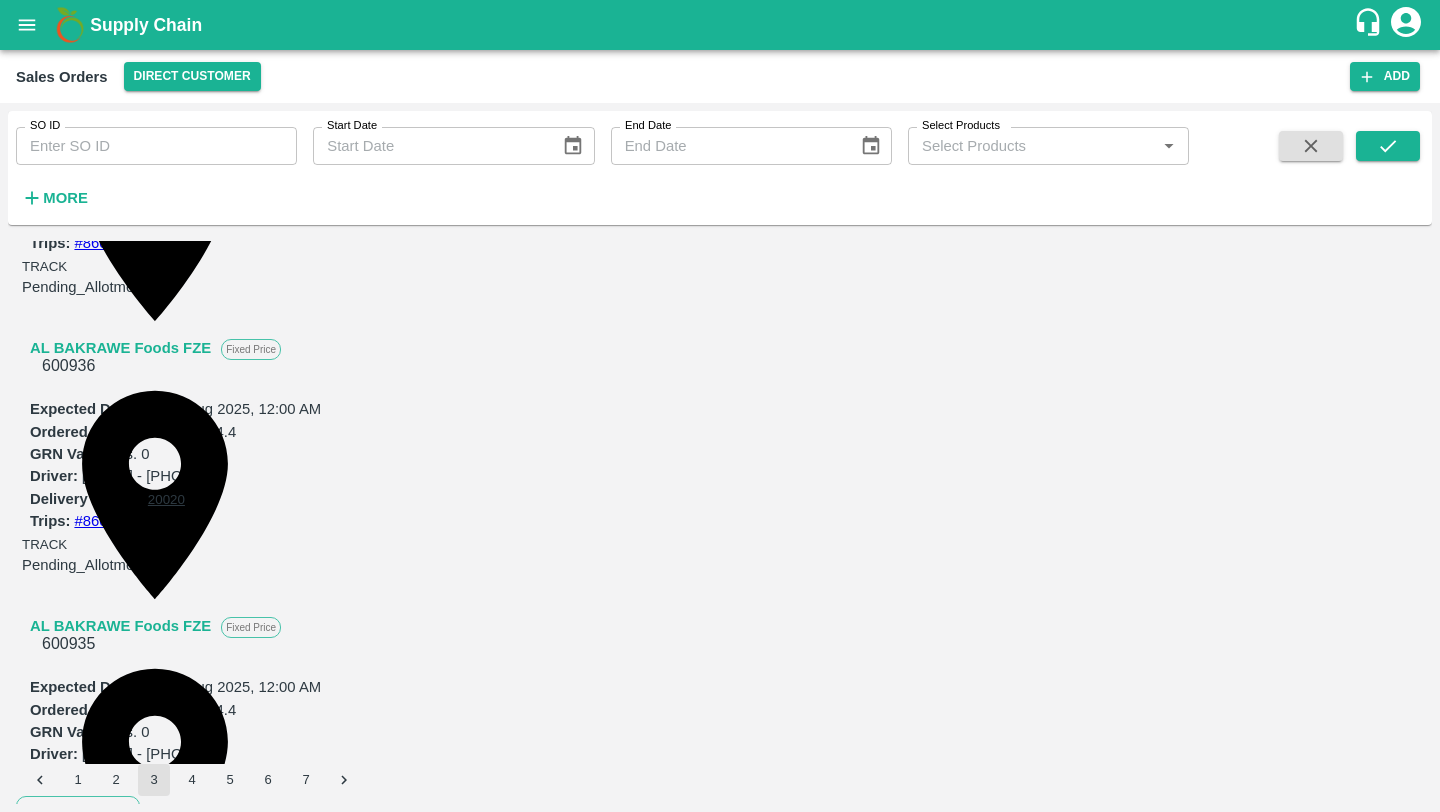 click on "SO ID" at bounding box center [156, 146] 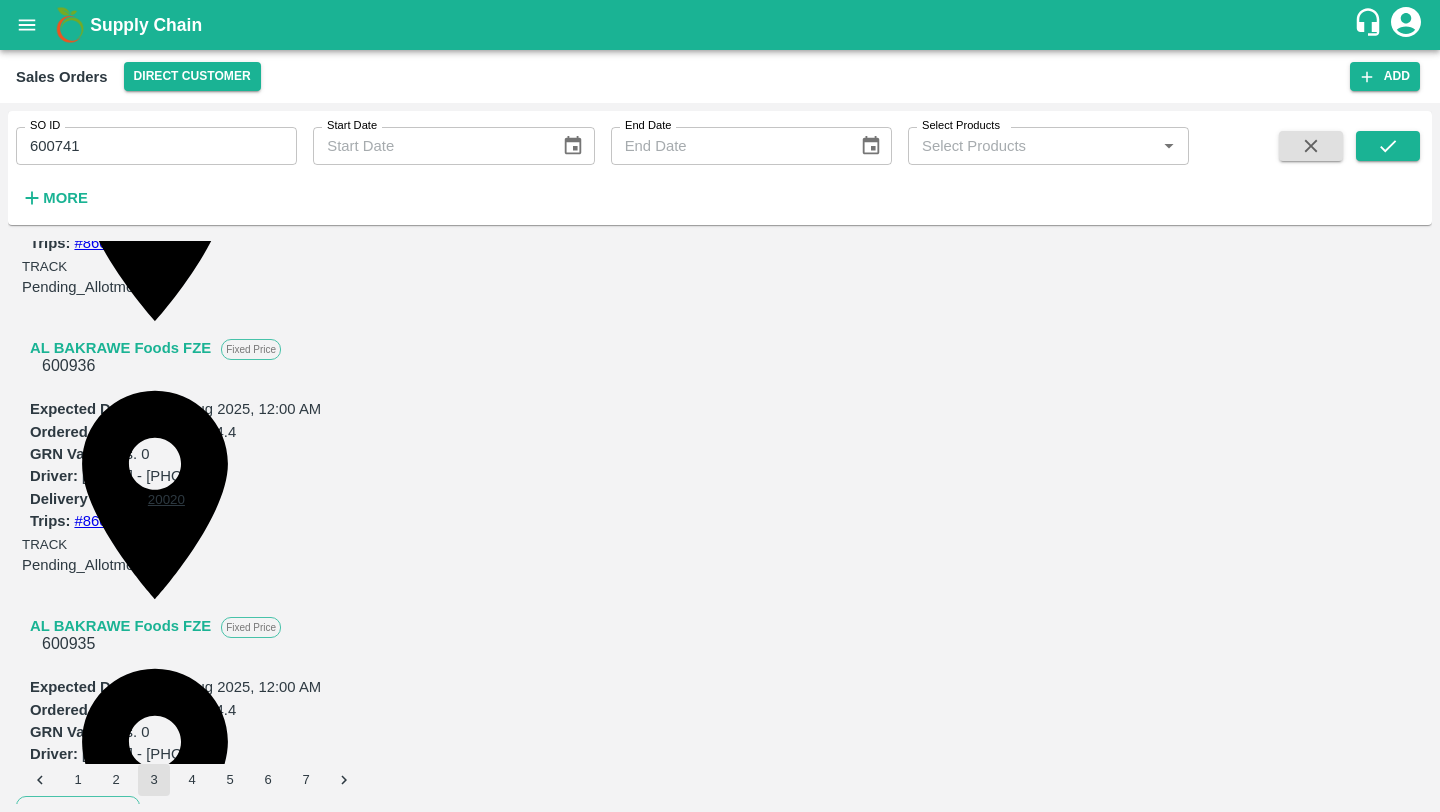 click on "SO ID 600741 SO ID Start Date Start Date End Date End Date Select Products Select Products   * More" at bounding box center [720, 168] 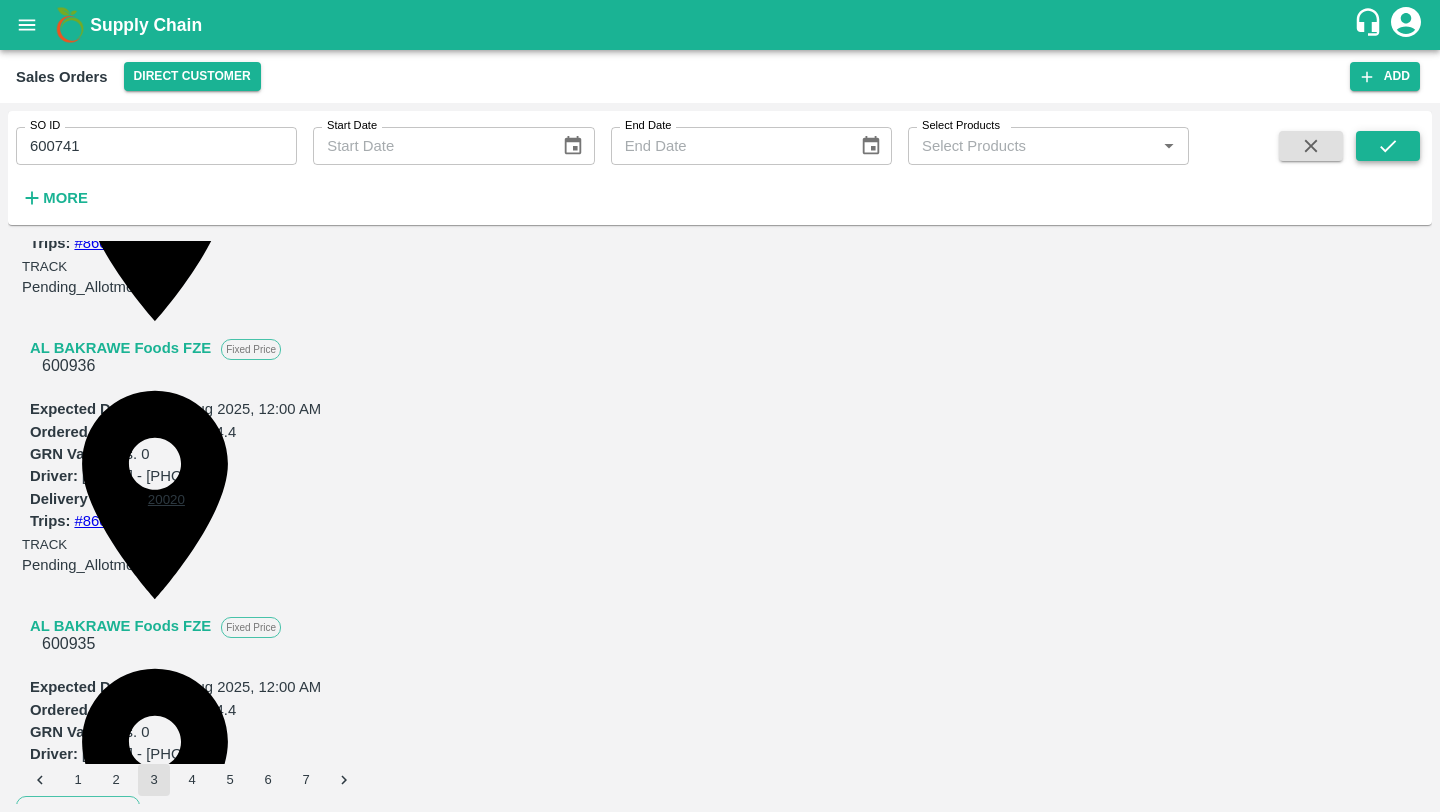 click 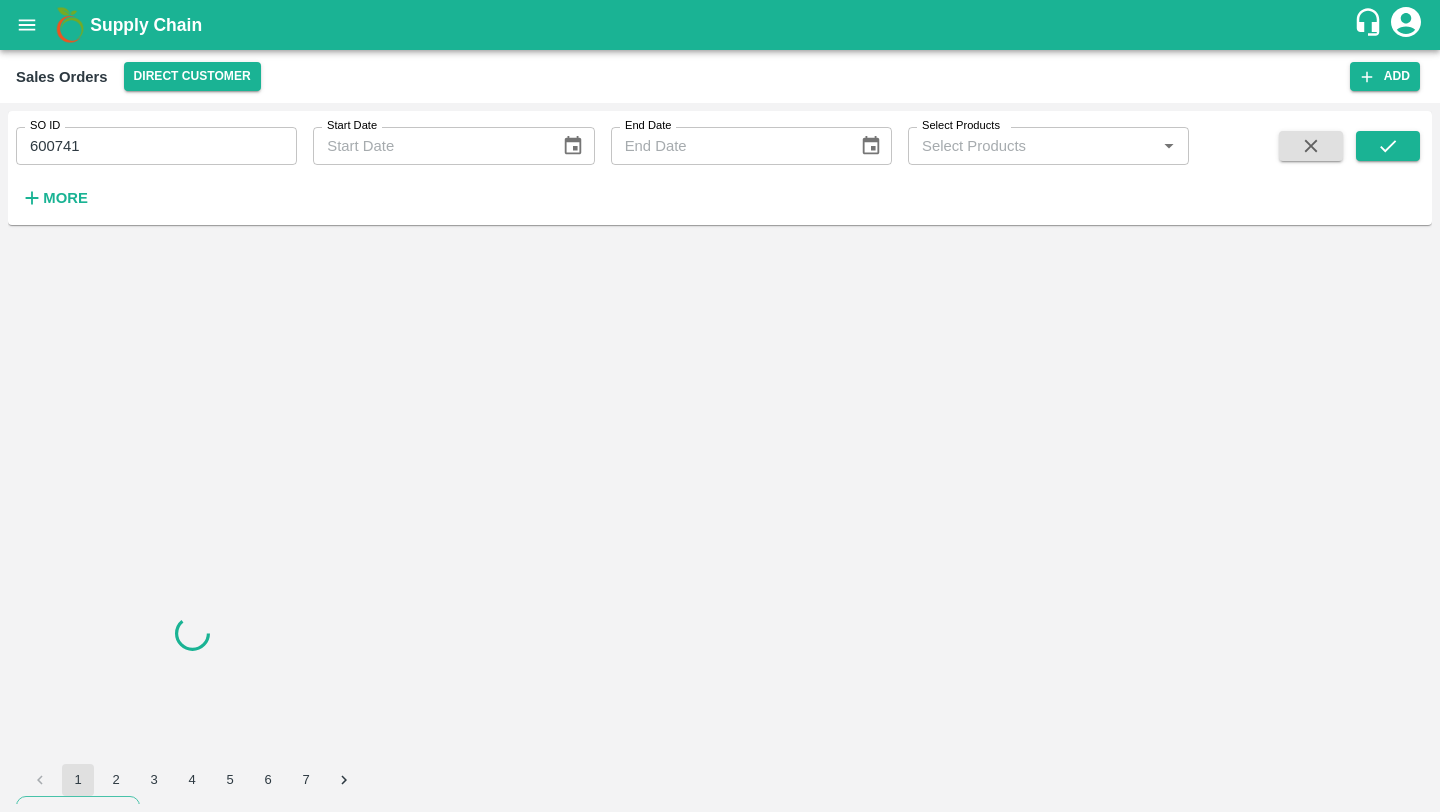 scroll, scrollTop: 0, scrollLeft: 0, axis: both 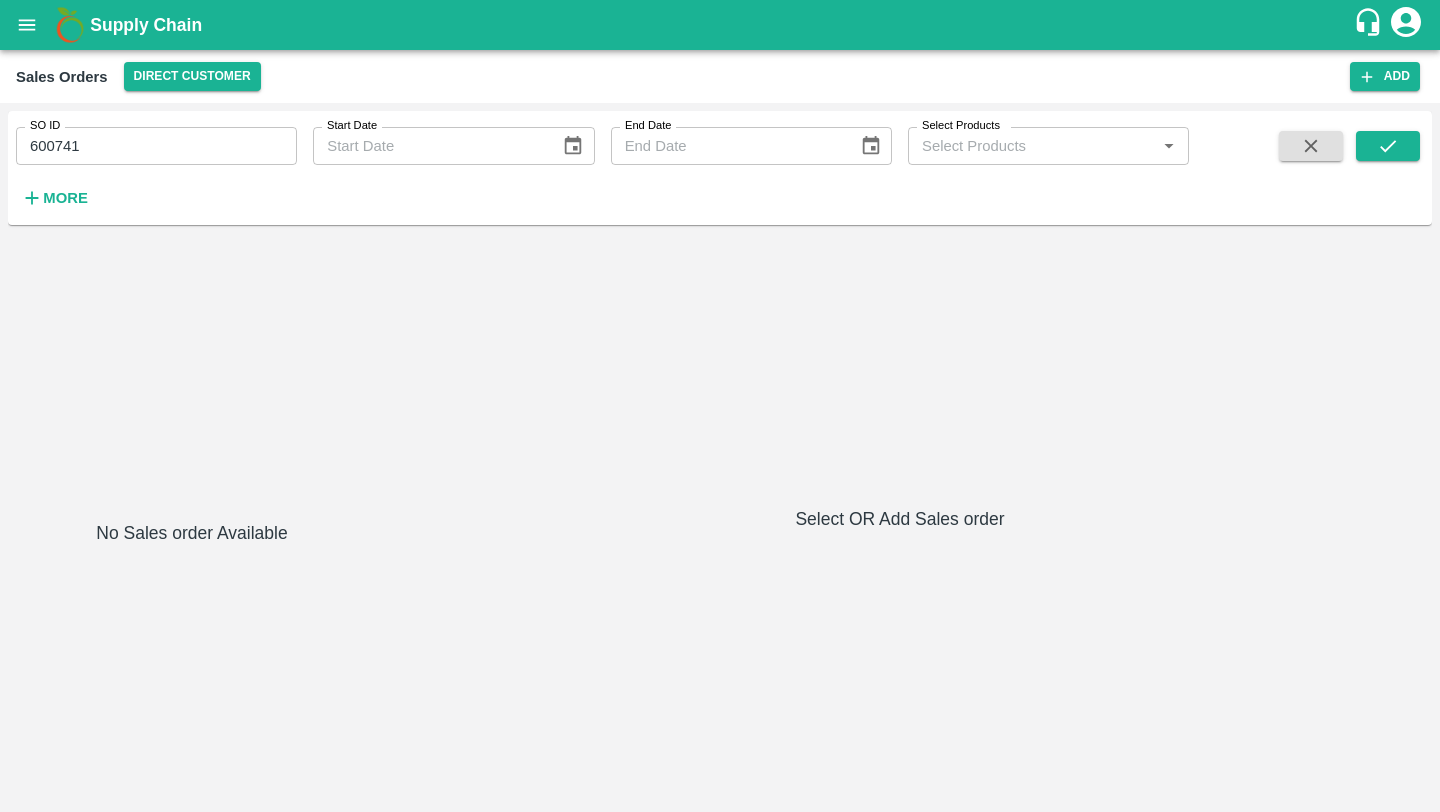 click on "More" at bounding box center (65, 198) 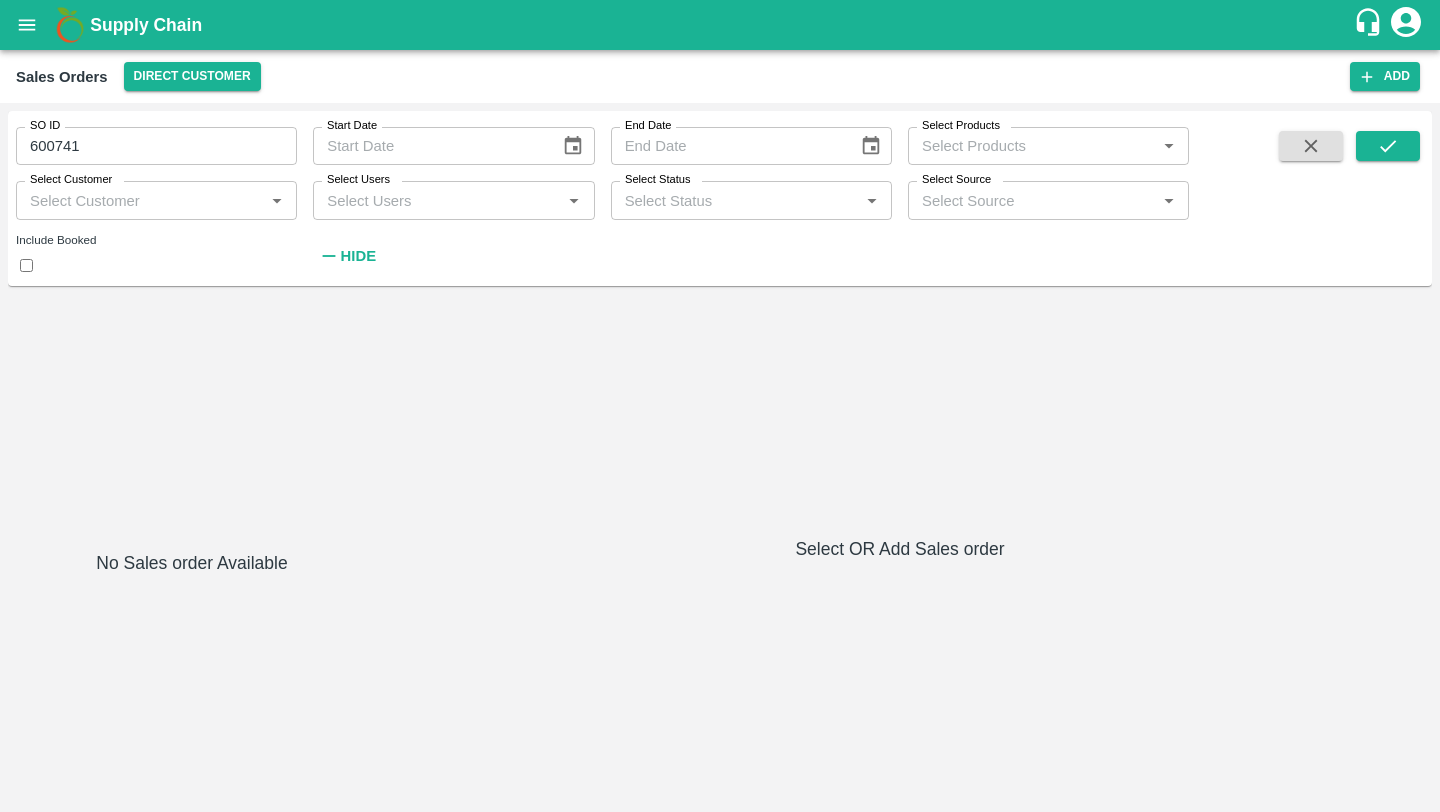 click on "600741" at bounding box center (156, 146) 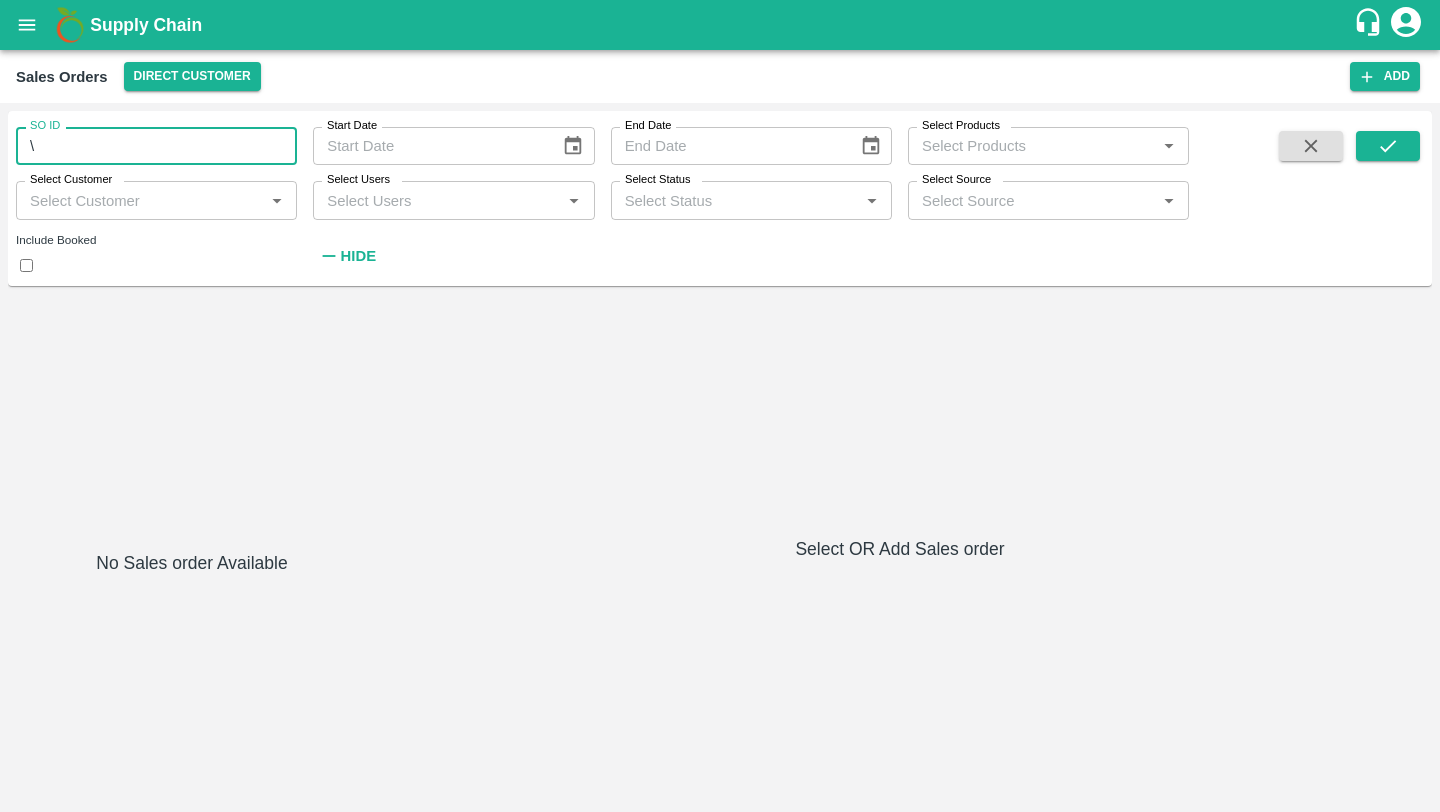 type on "\" 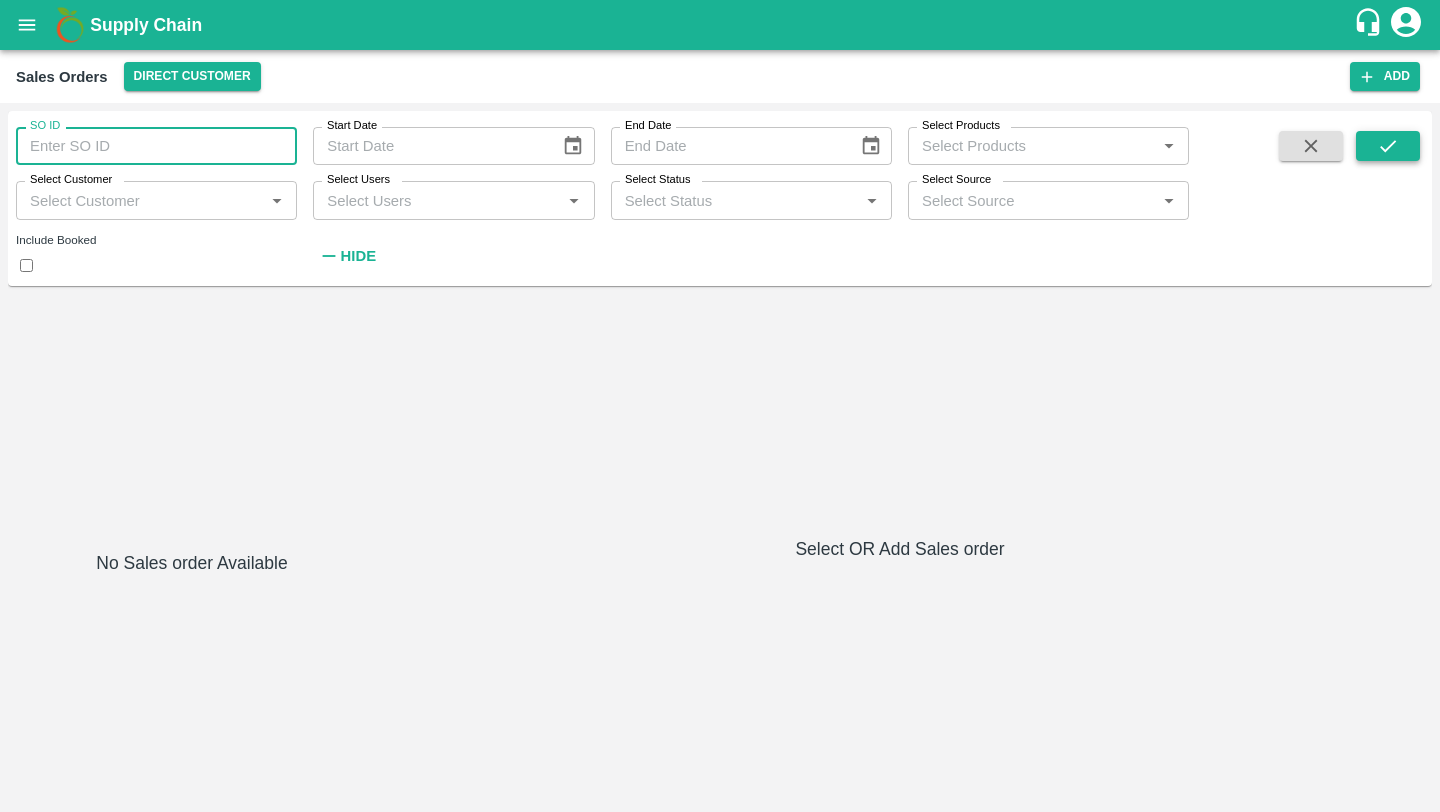 type 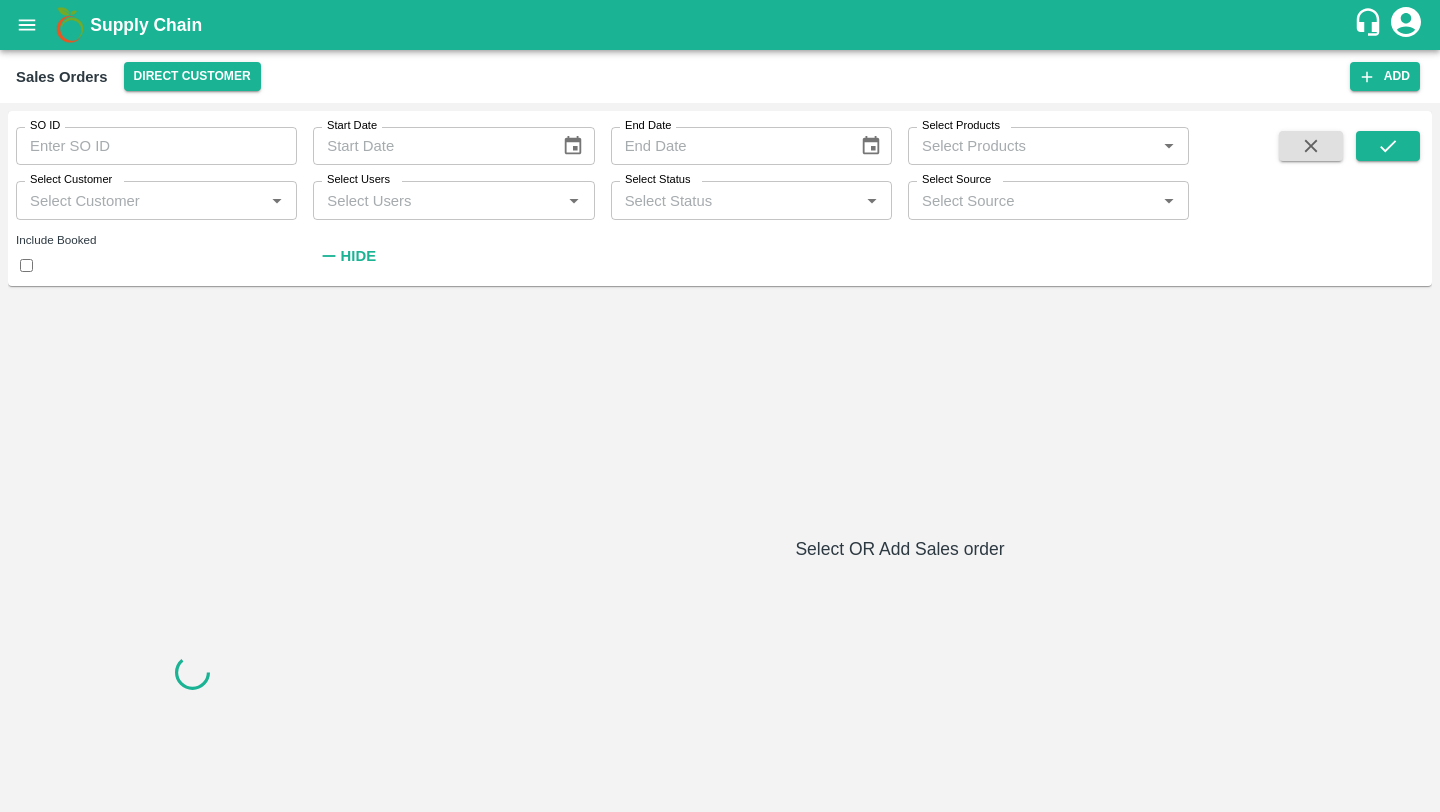 click on "Select Status" at bounding box center [735, 200] 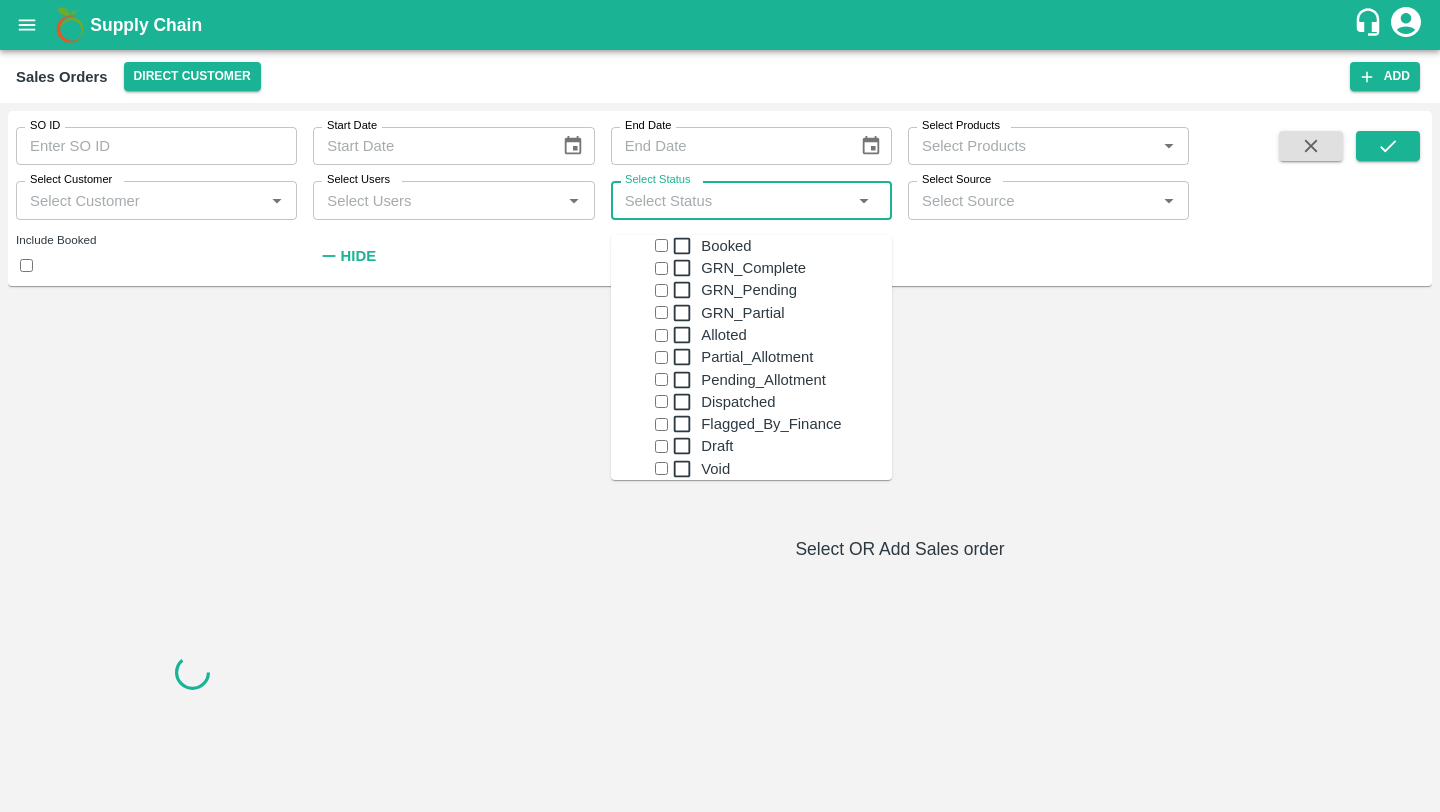click on "Select Users   *" at bounding box center [453, 200] 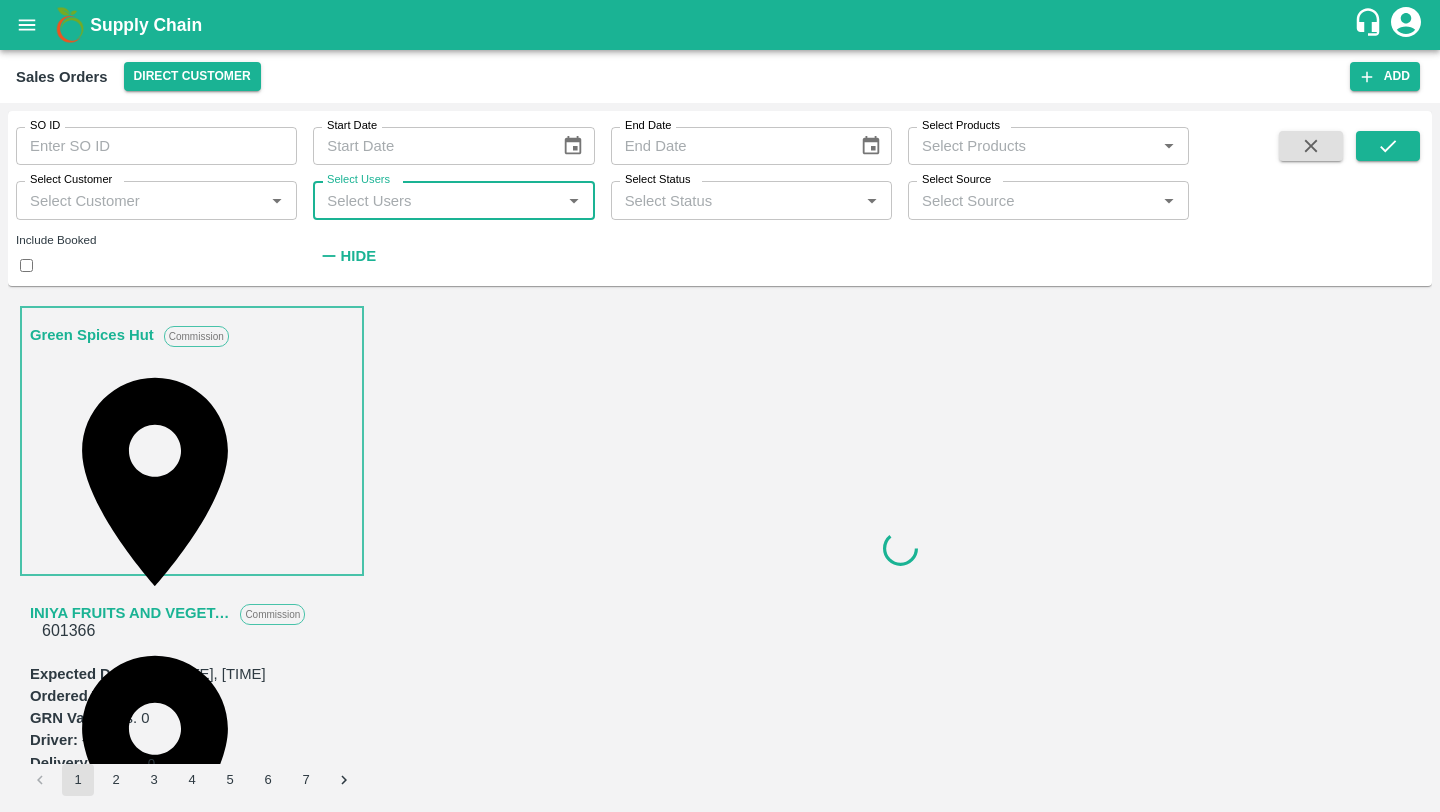 click on "Select Users" at bounding box center [437, 200] 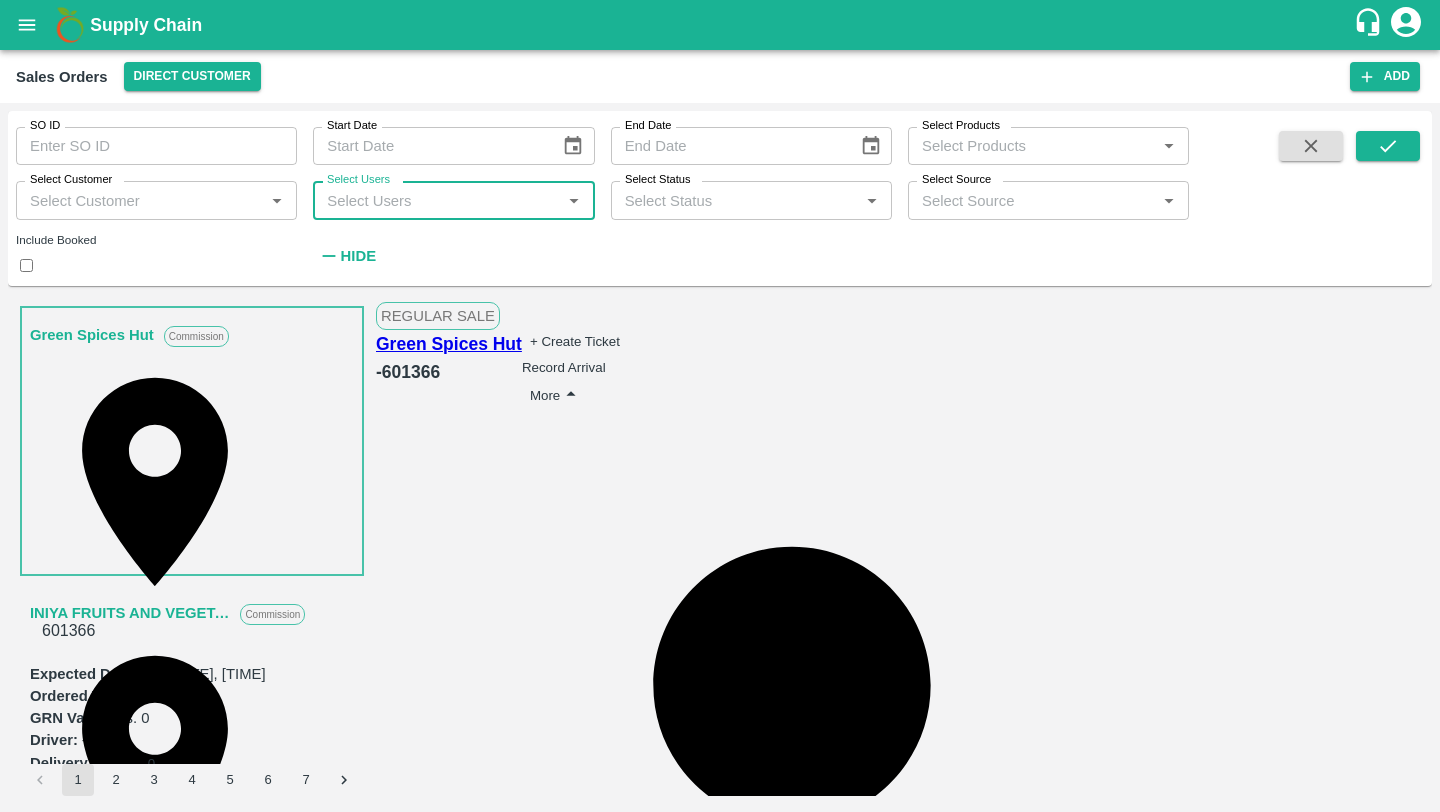 click on "Select Users" at bounding box center [437, 200] 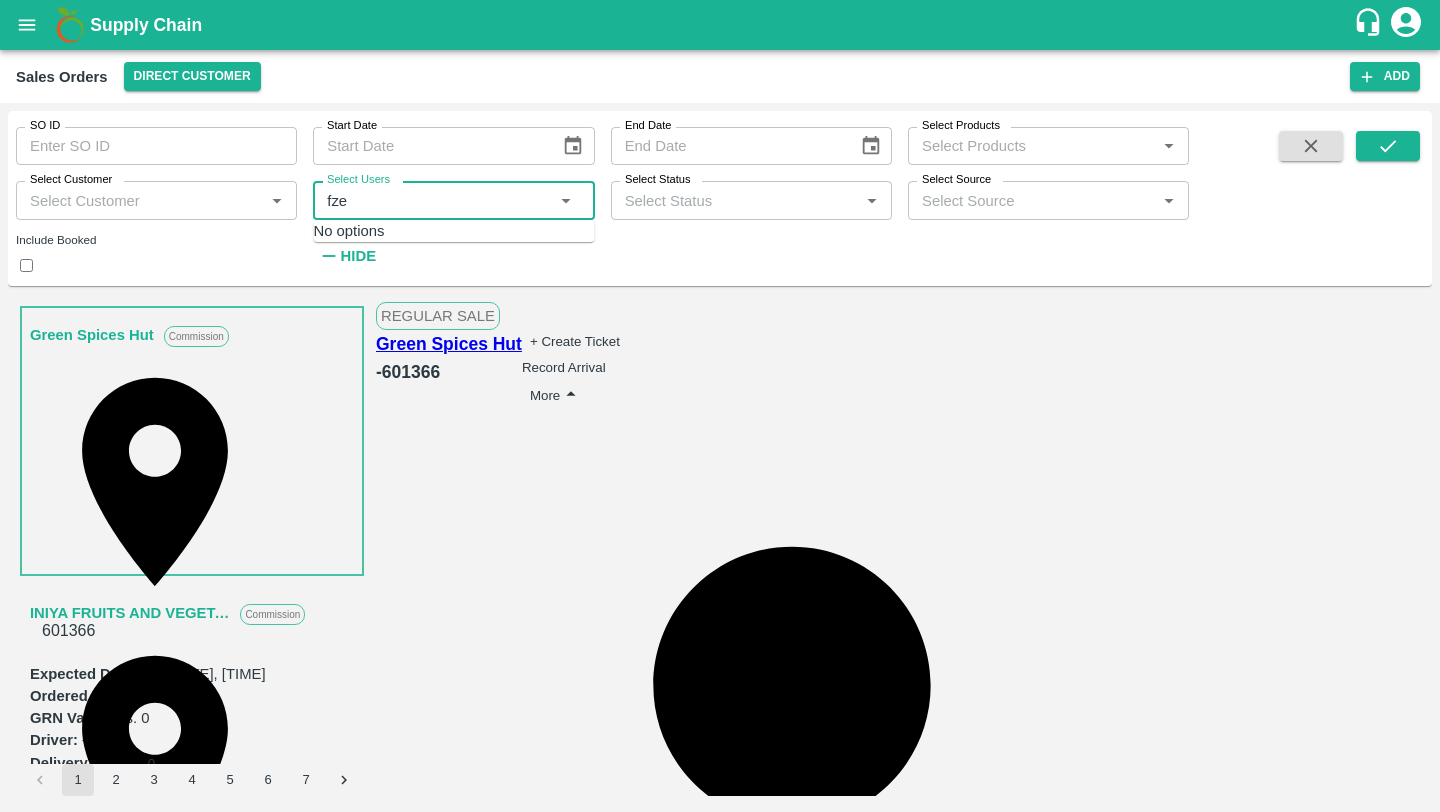 type on "fze" 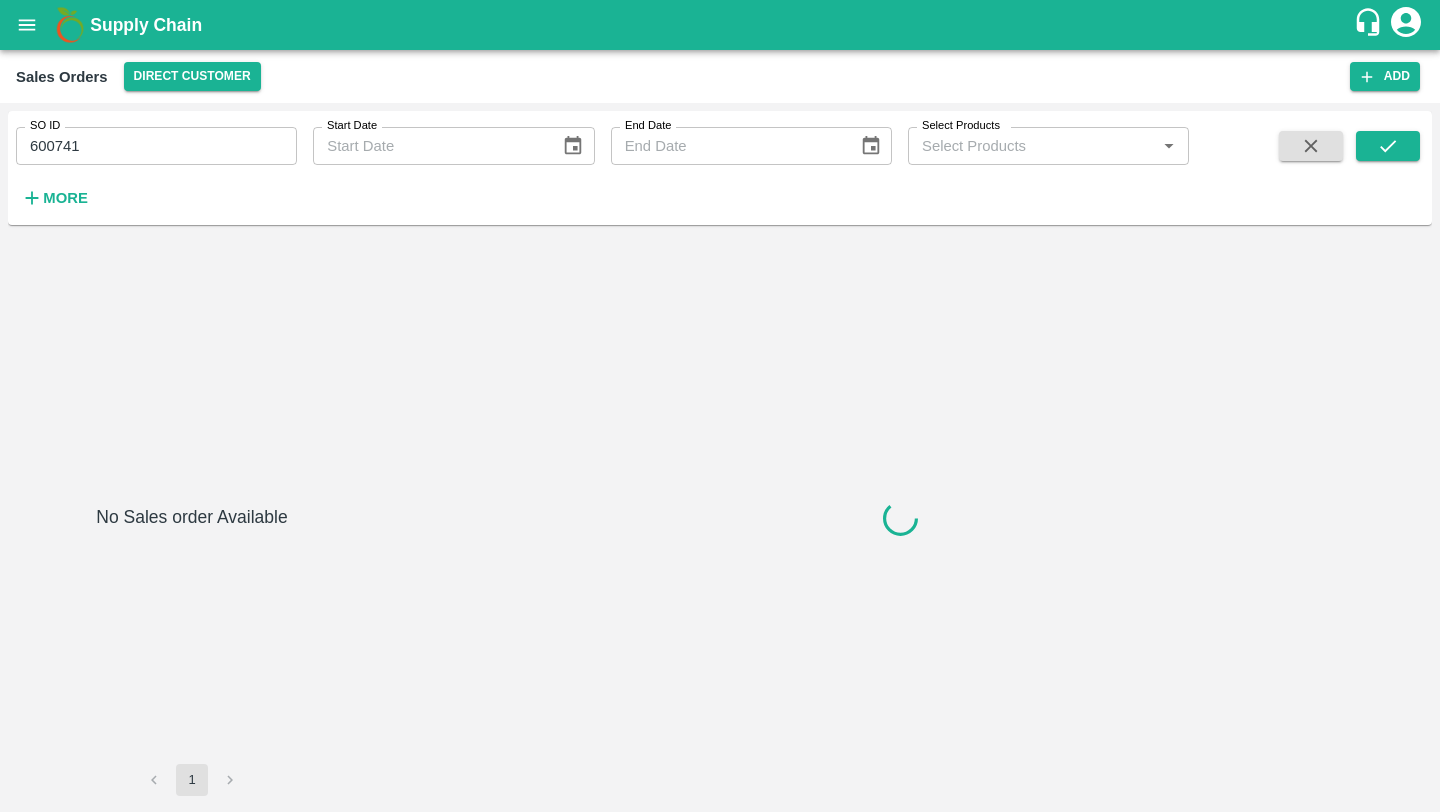 scroll, scrollTop: 0, scrollLeft: 0, axis: both 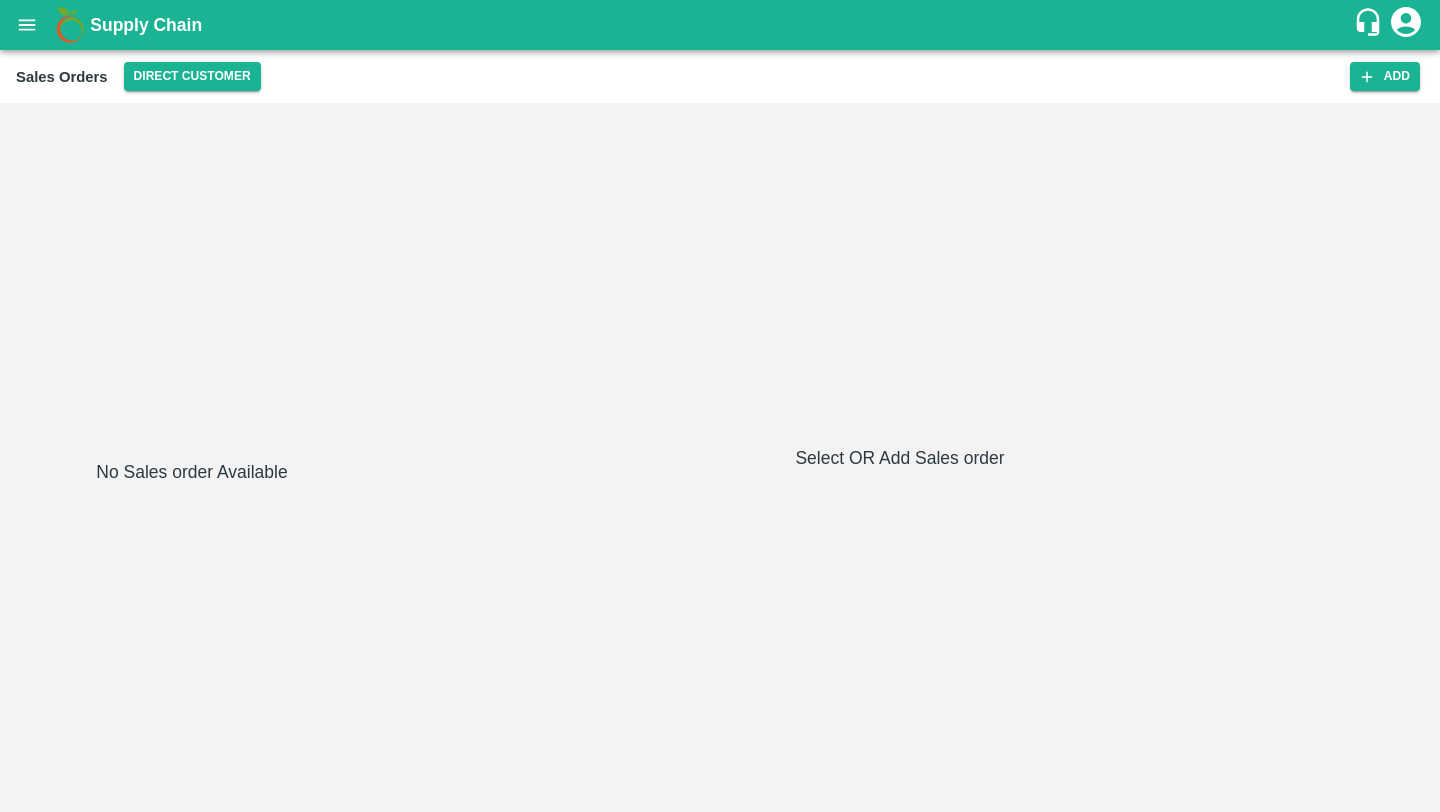 click on "Supply Chain" at bounding box center [720, 25] 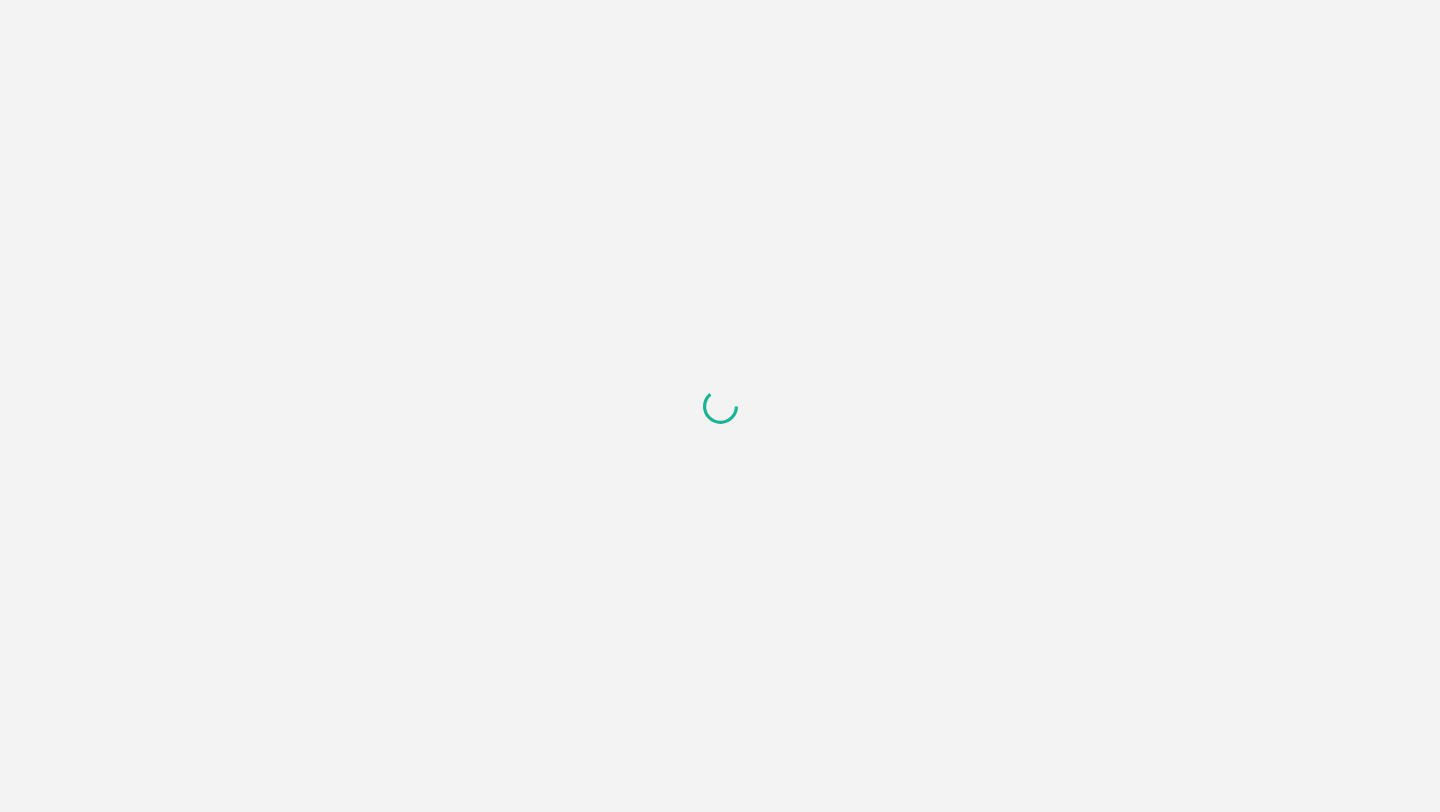 scroll, scrollTop: 0, scrollLeft: 0, axis: both 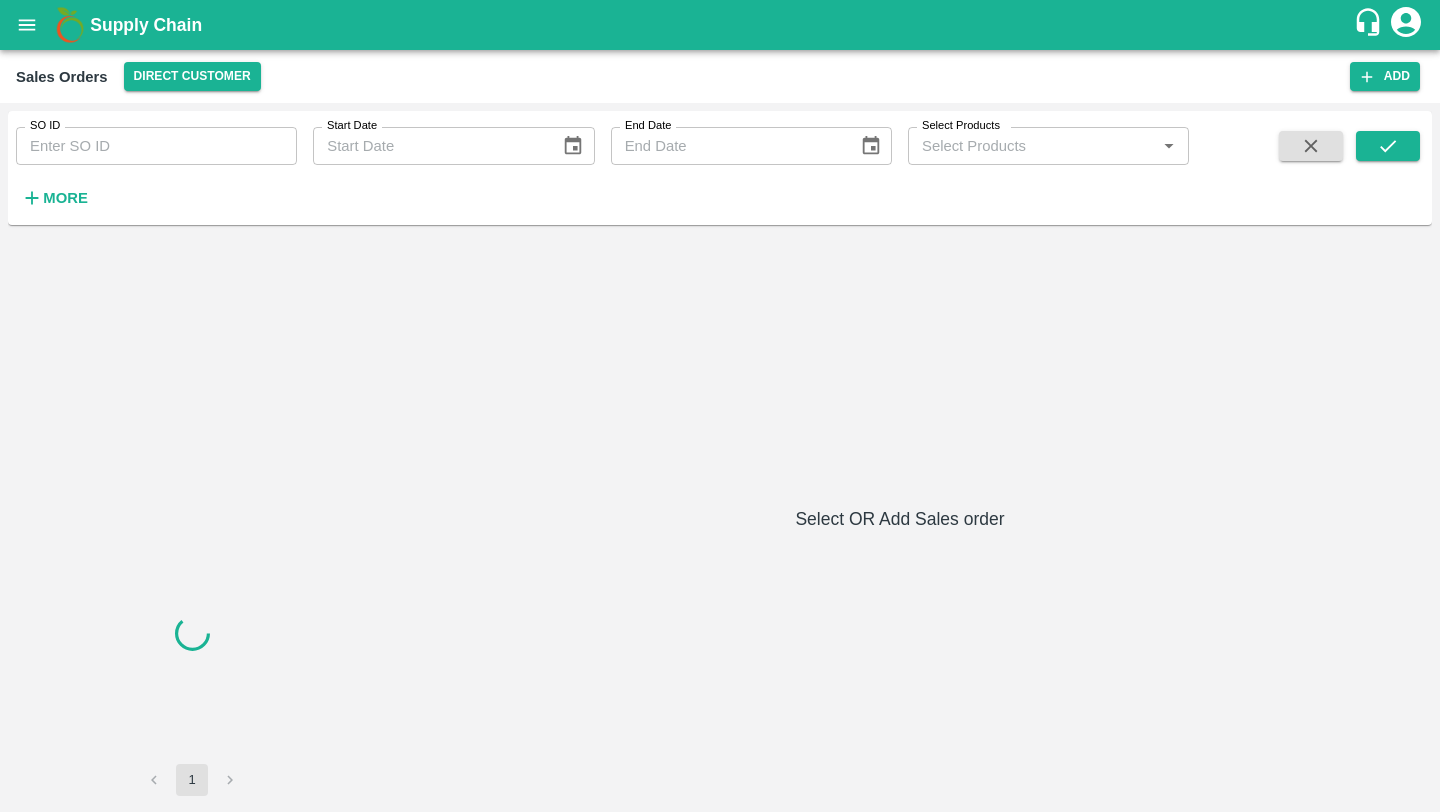 click on "More" at bounding box center [65, 198] 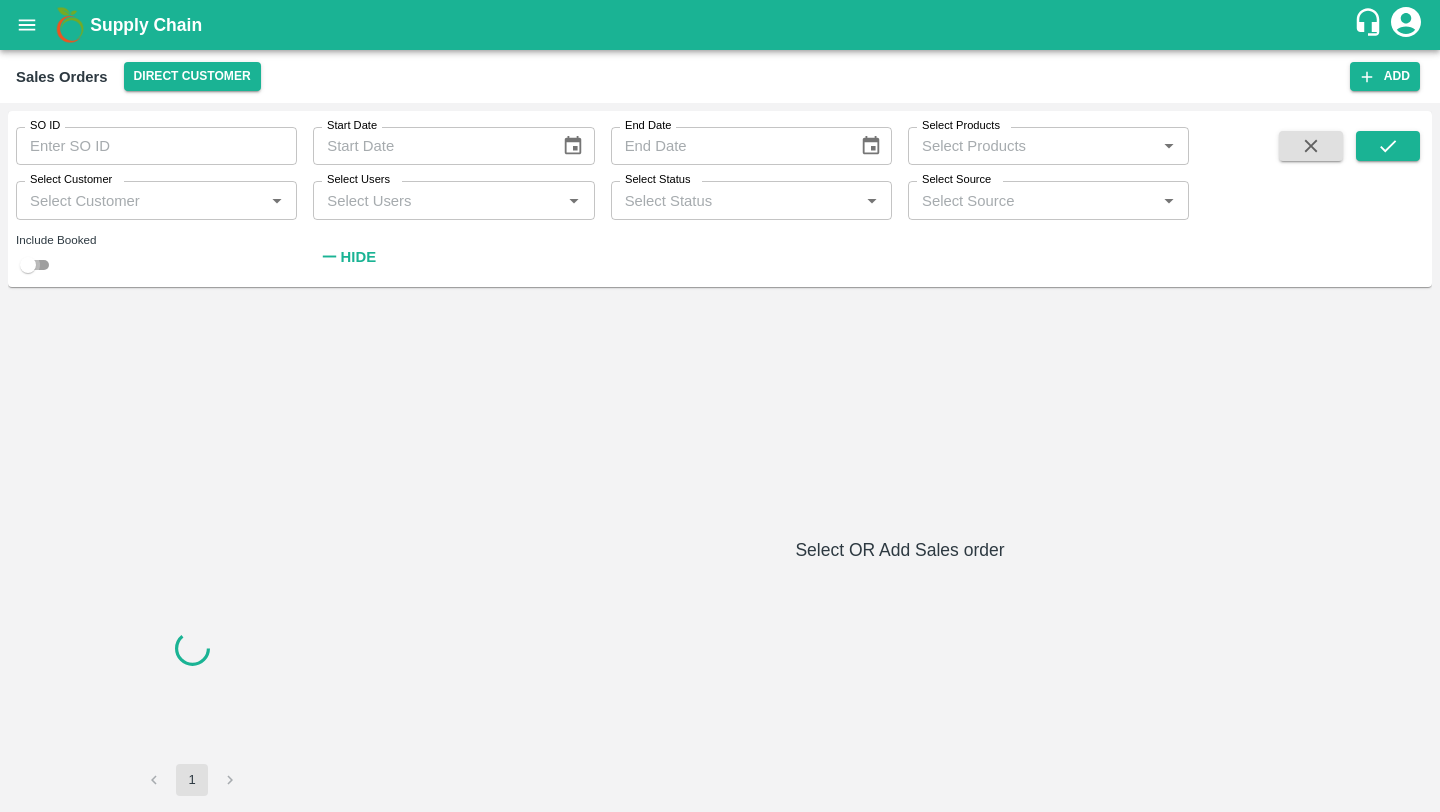 click at bounding box center [28, 265] 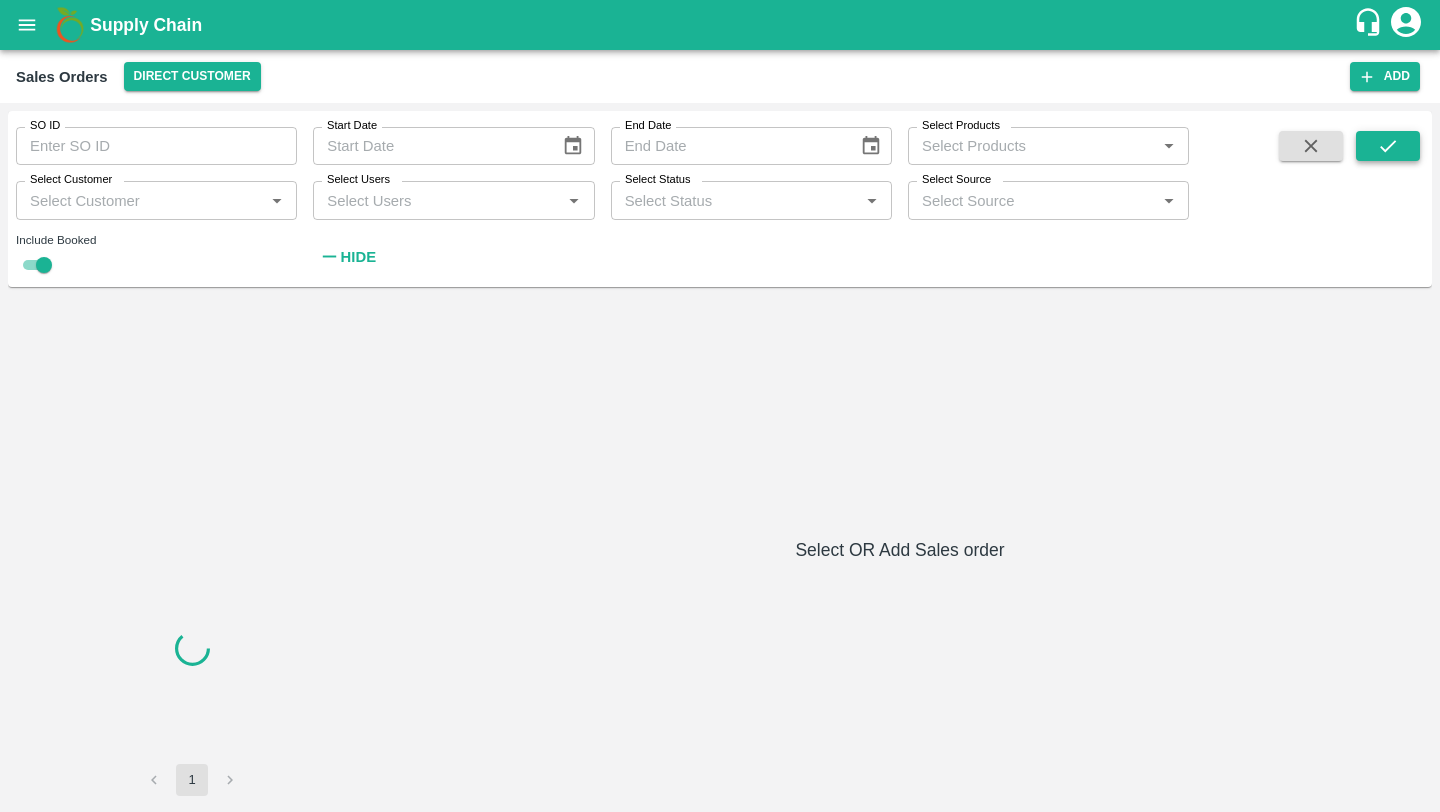 click 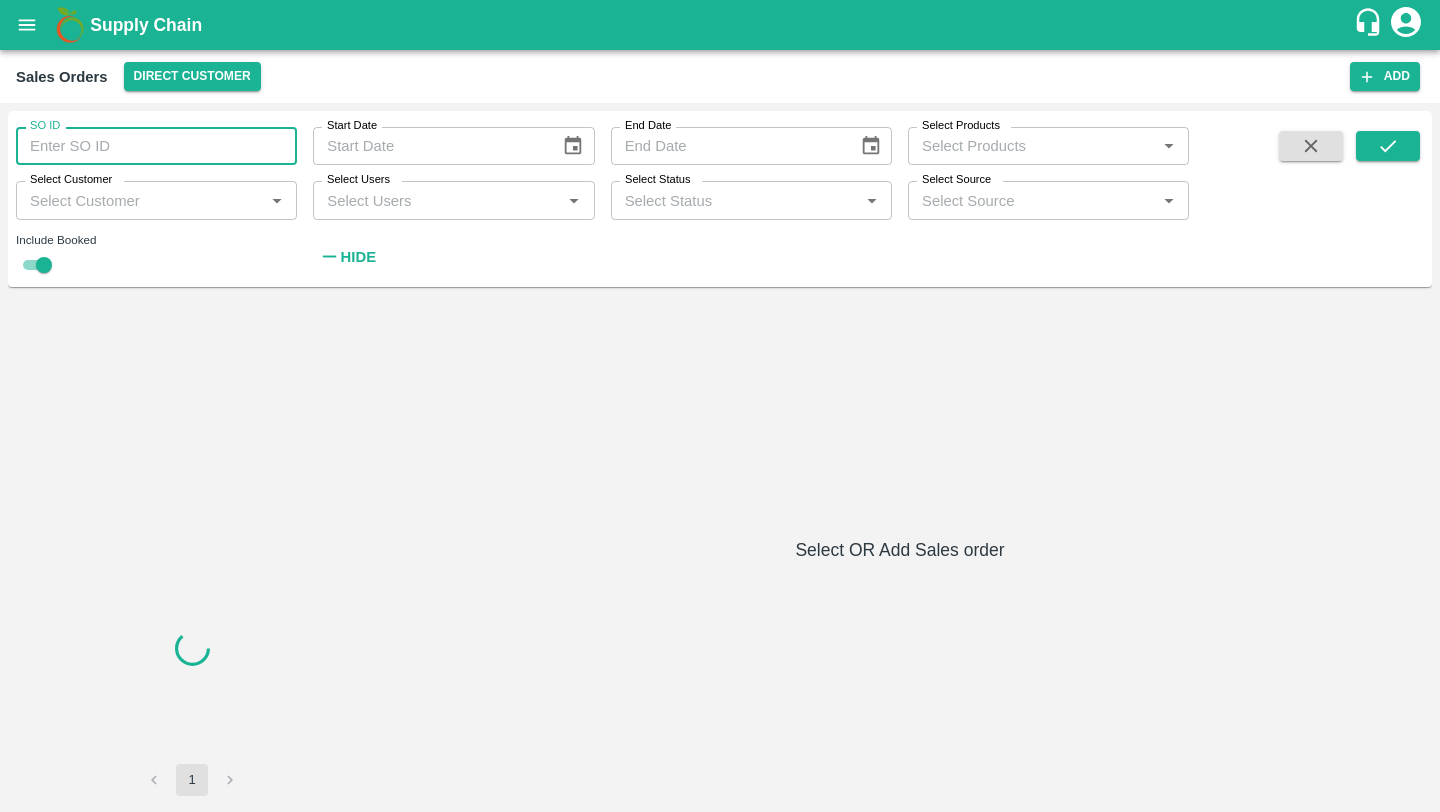 click on "SO ID" at bounding box center [156, 146] 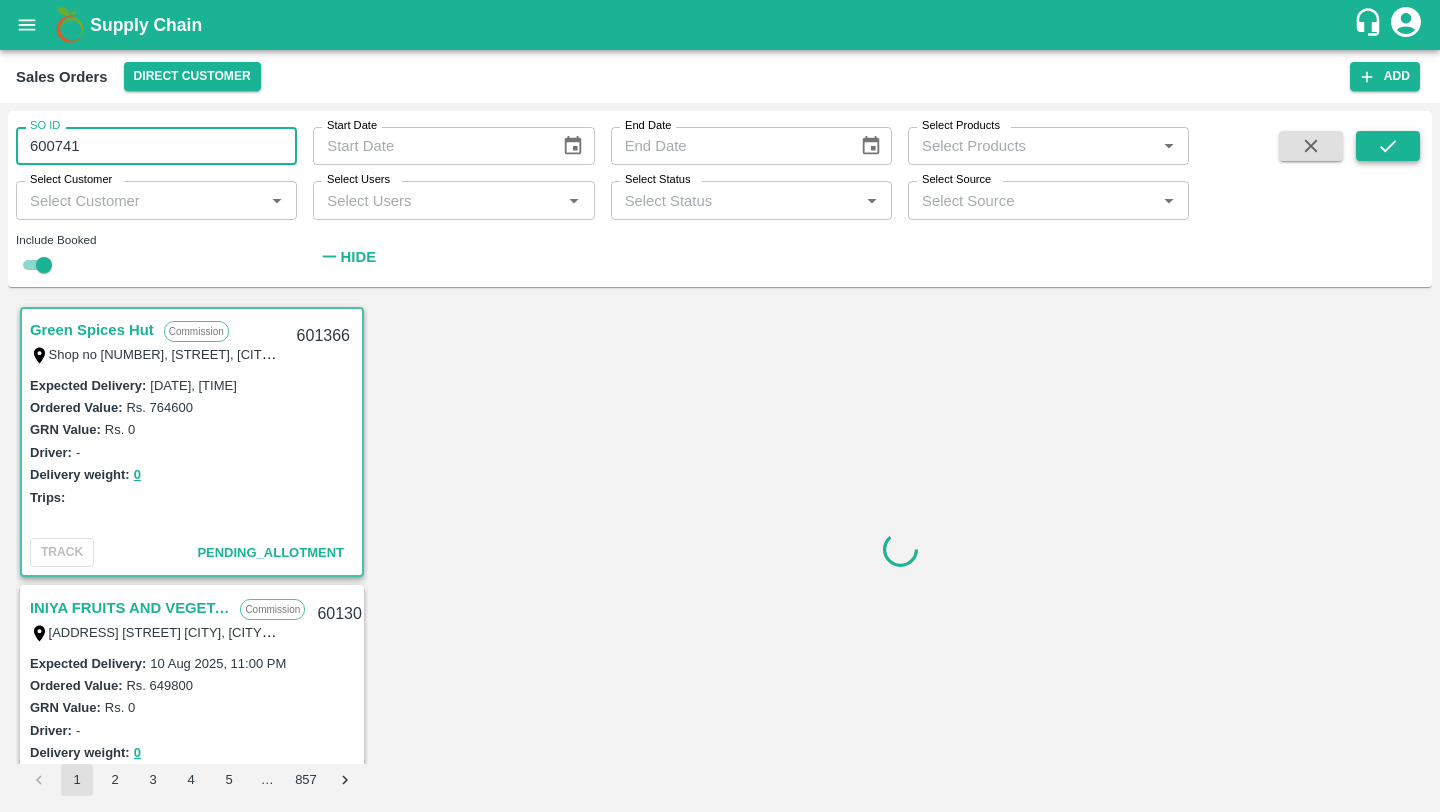 type on "600741" 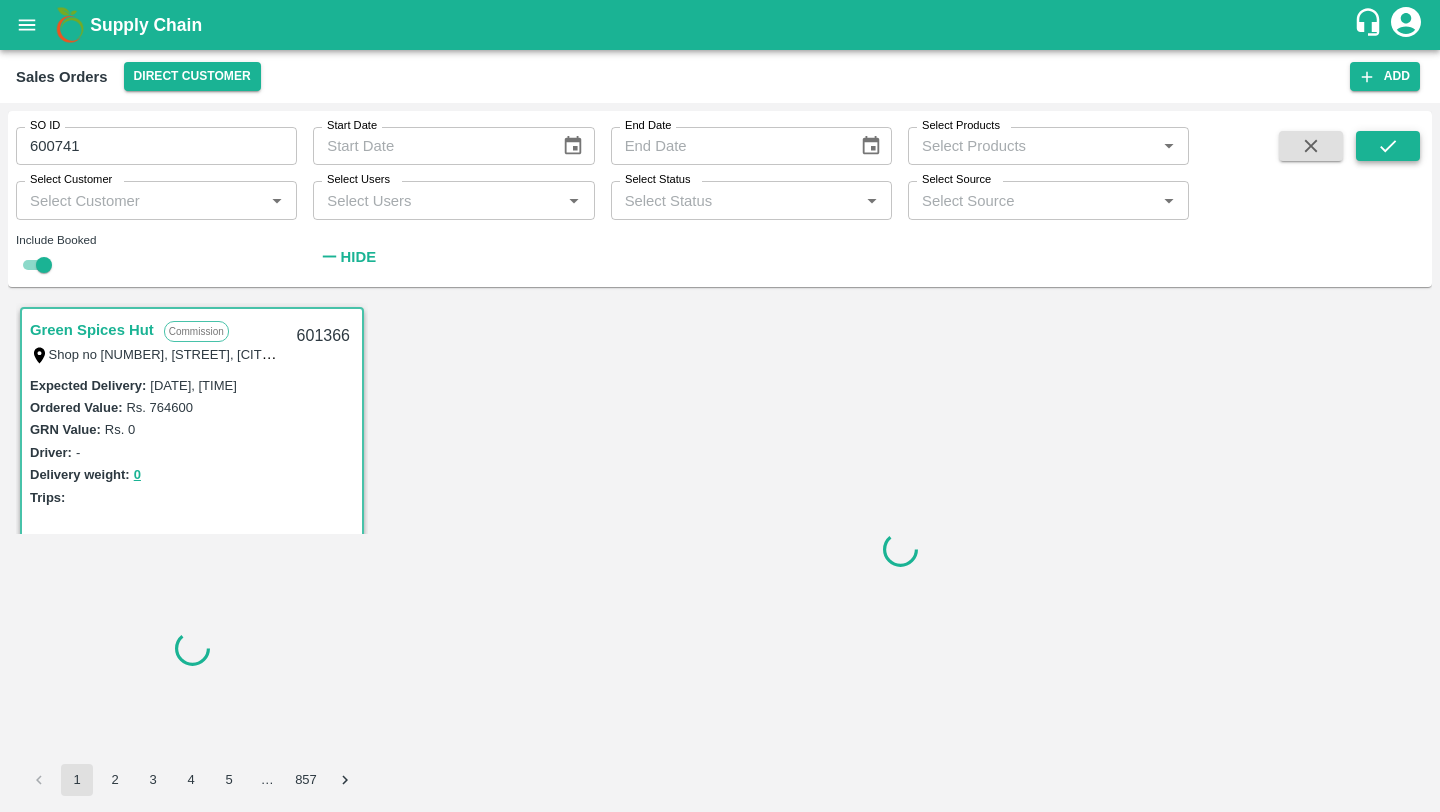 scroll, scrollTop: 6, scrollLeft: 0, axis: vertical 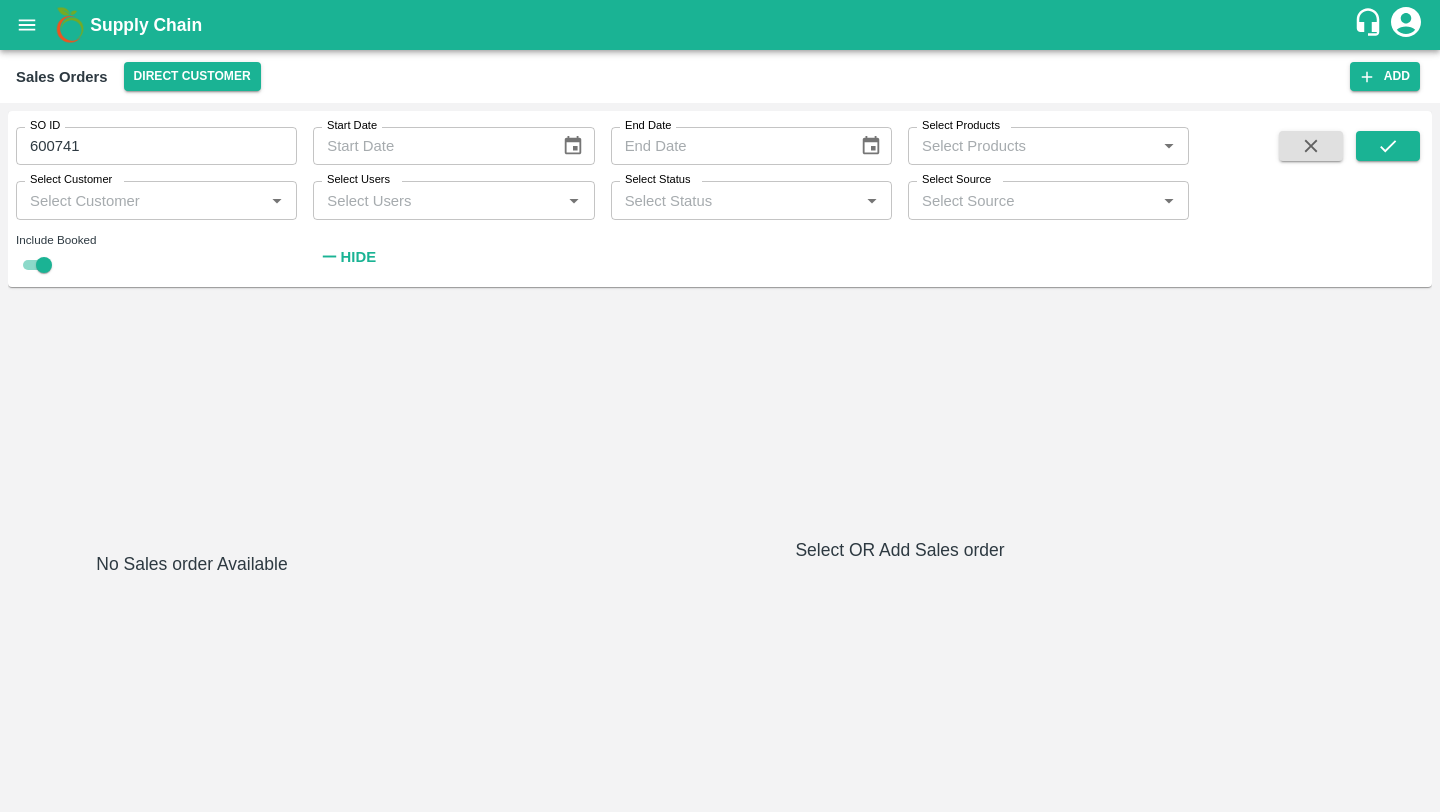 click on "Hide" at bounding box center [347, 257] 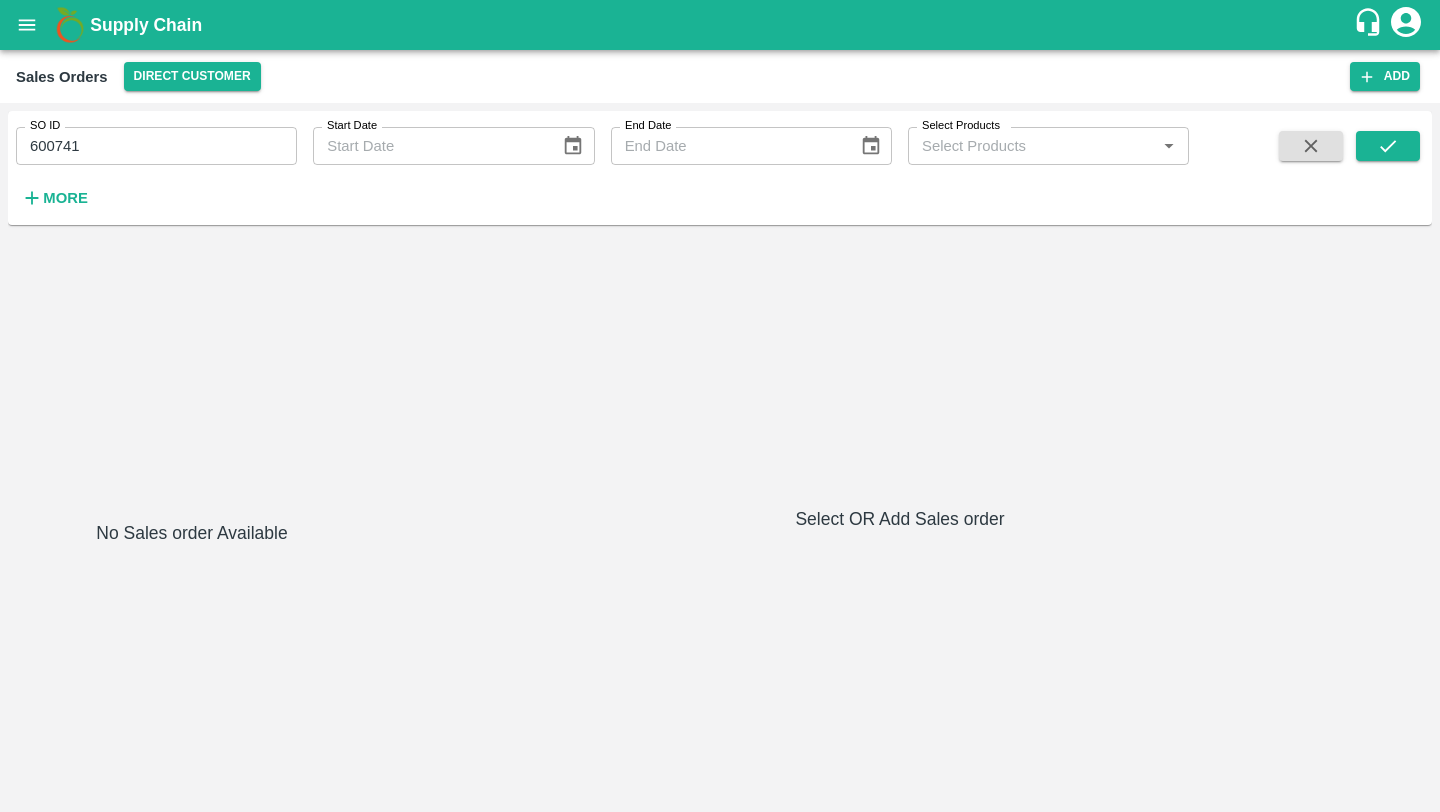 click on "SO ID 600741 SO ID Start Date Start Date End Date End Date Select Products Select Products   * More" at bounding box center (720, 168) 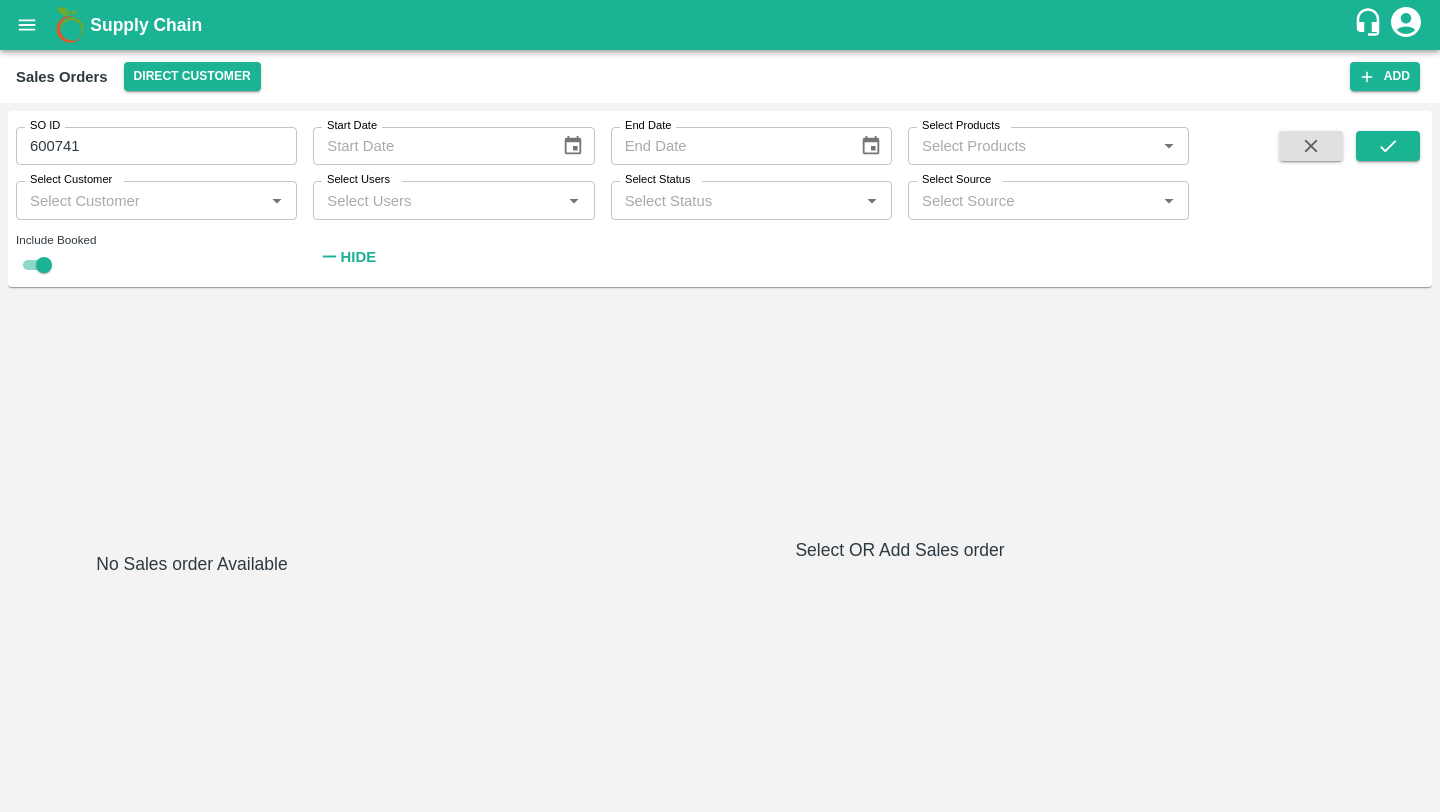 click on "SO ID 600741 SO ID" at bounding box center (148, 138) 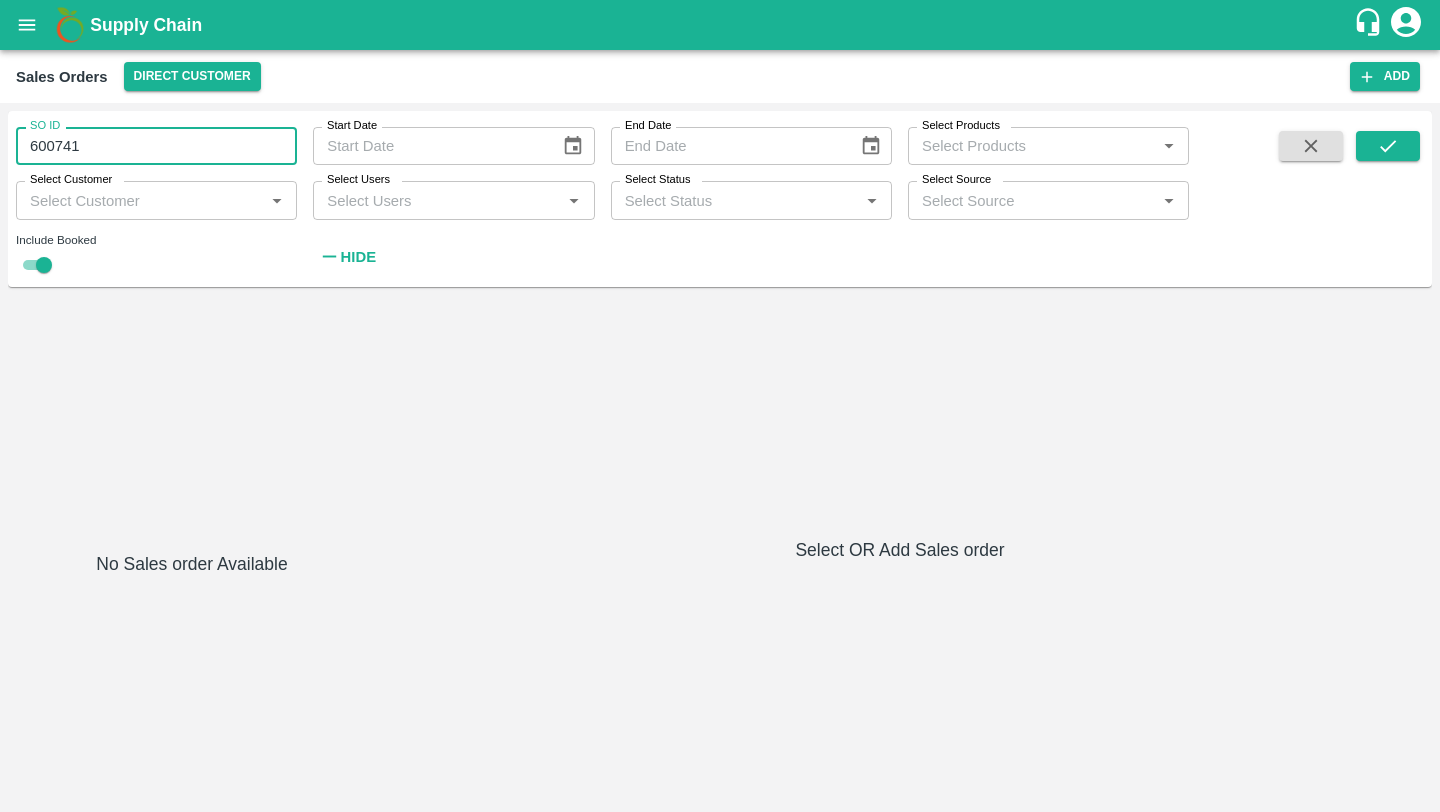 click on "600741" at bounding box center (156, 146) 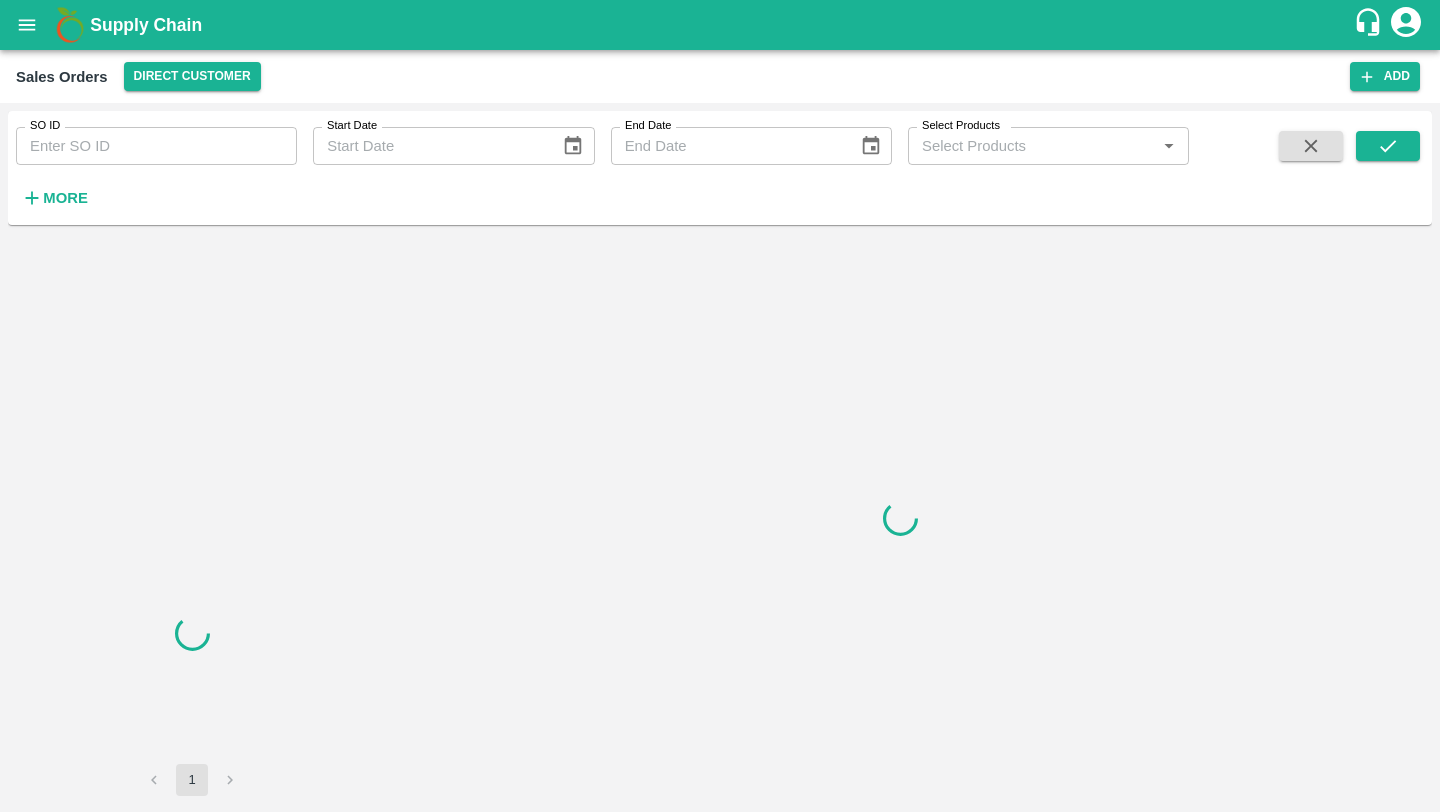 scroll, scrollTop: 0, scrollLeft: 0, axis: both 